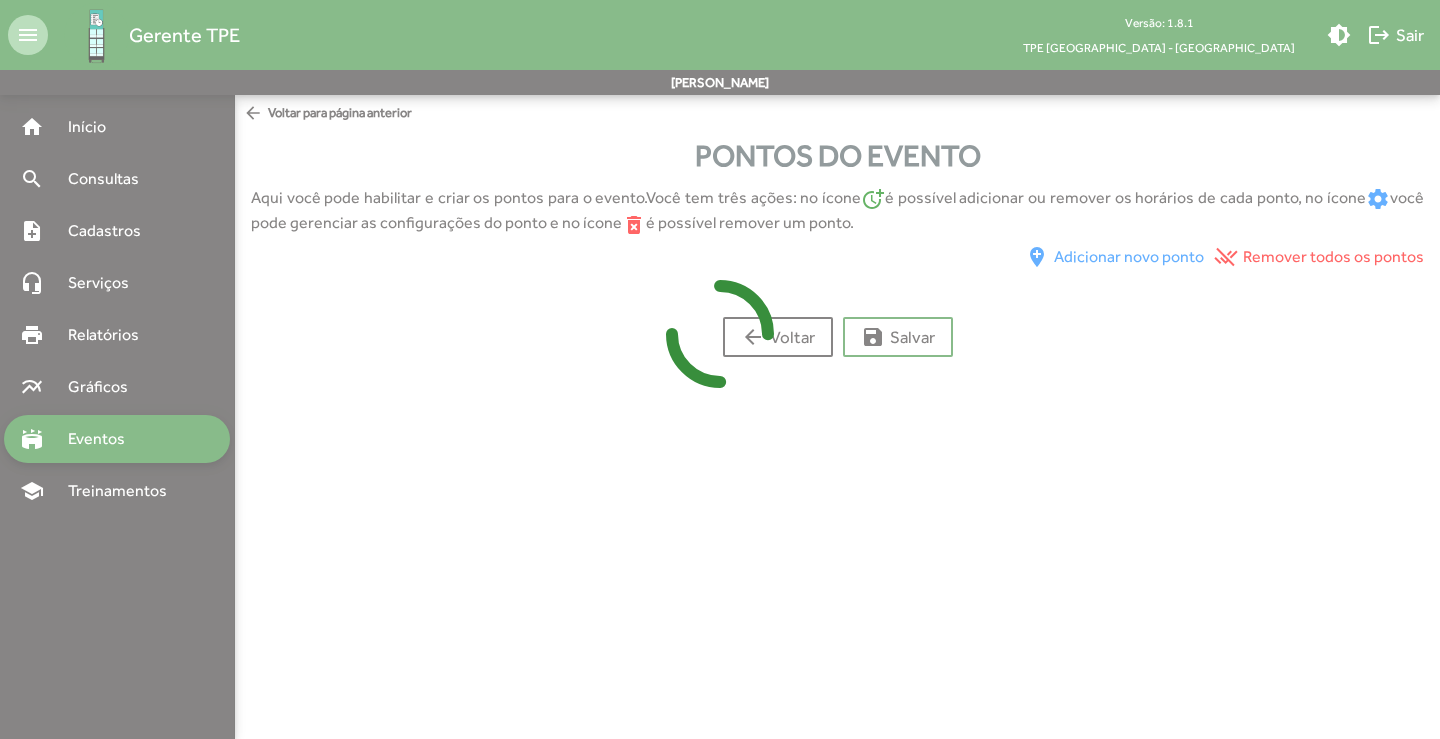 scroll, scrollTop: 0, scrollLeft: 0, axis: both 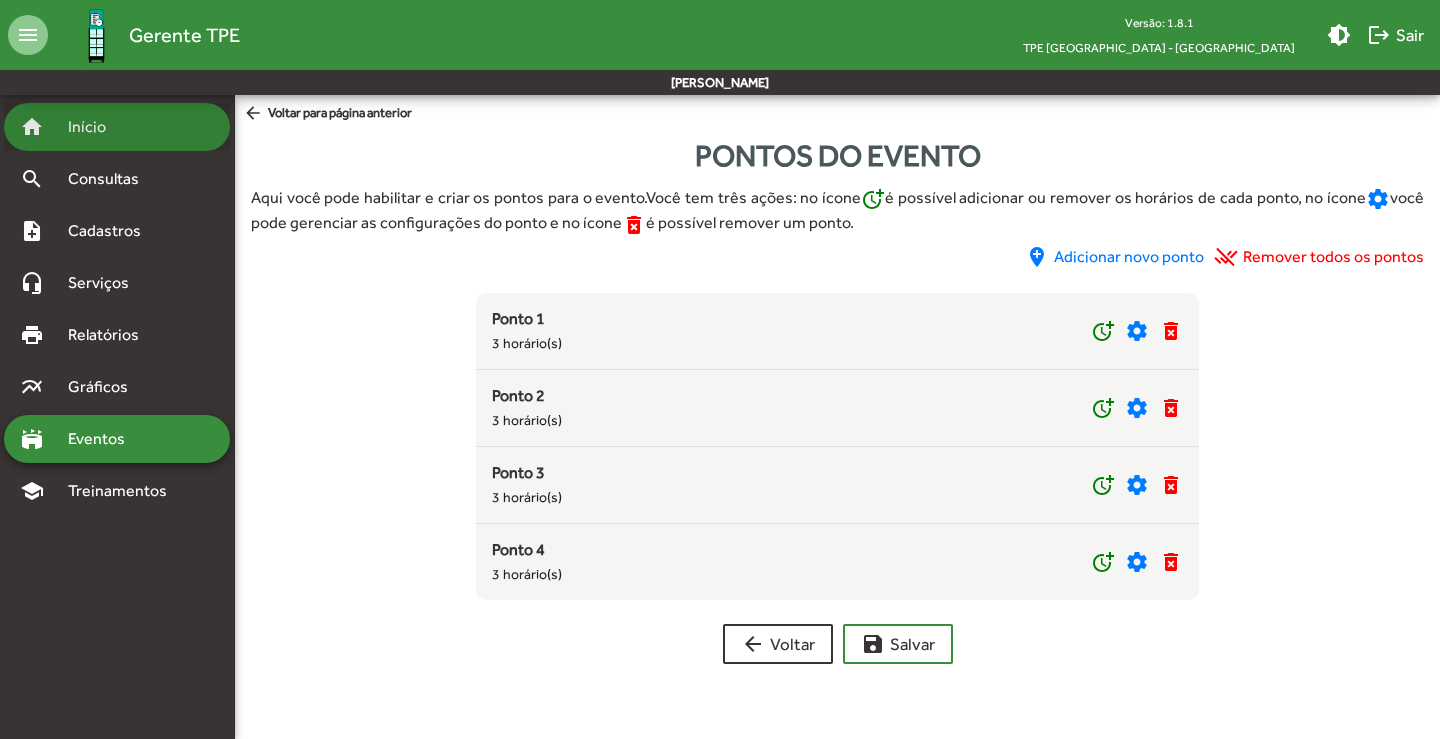 click on "Início" at bounding box center [95, 127] 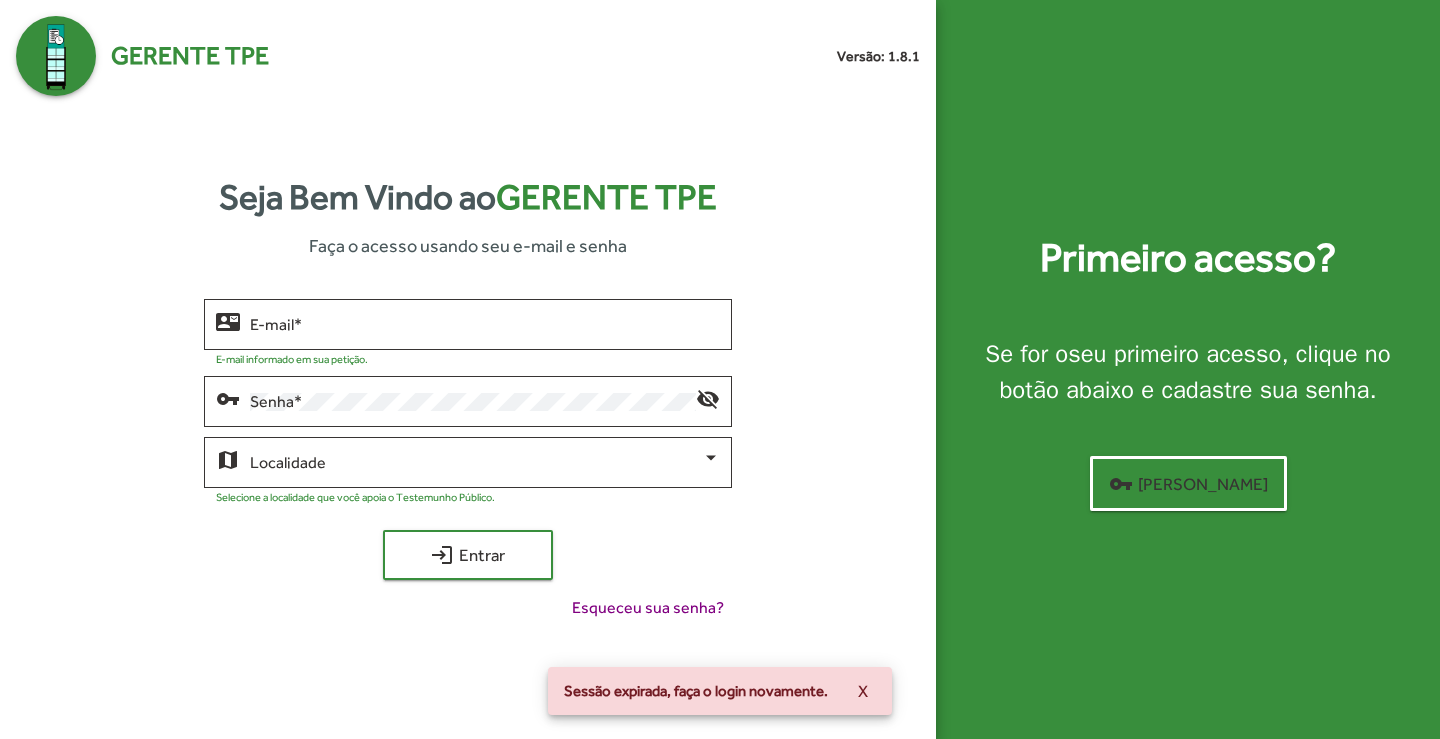 type on "**********" 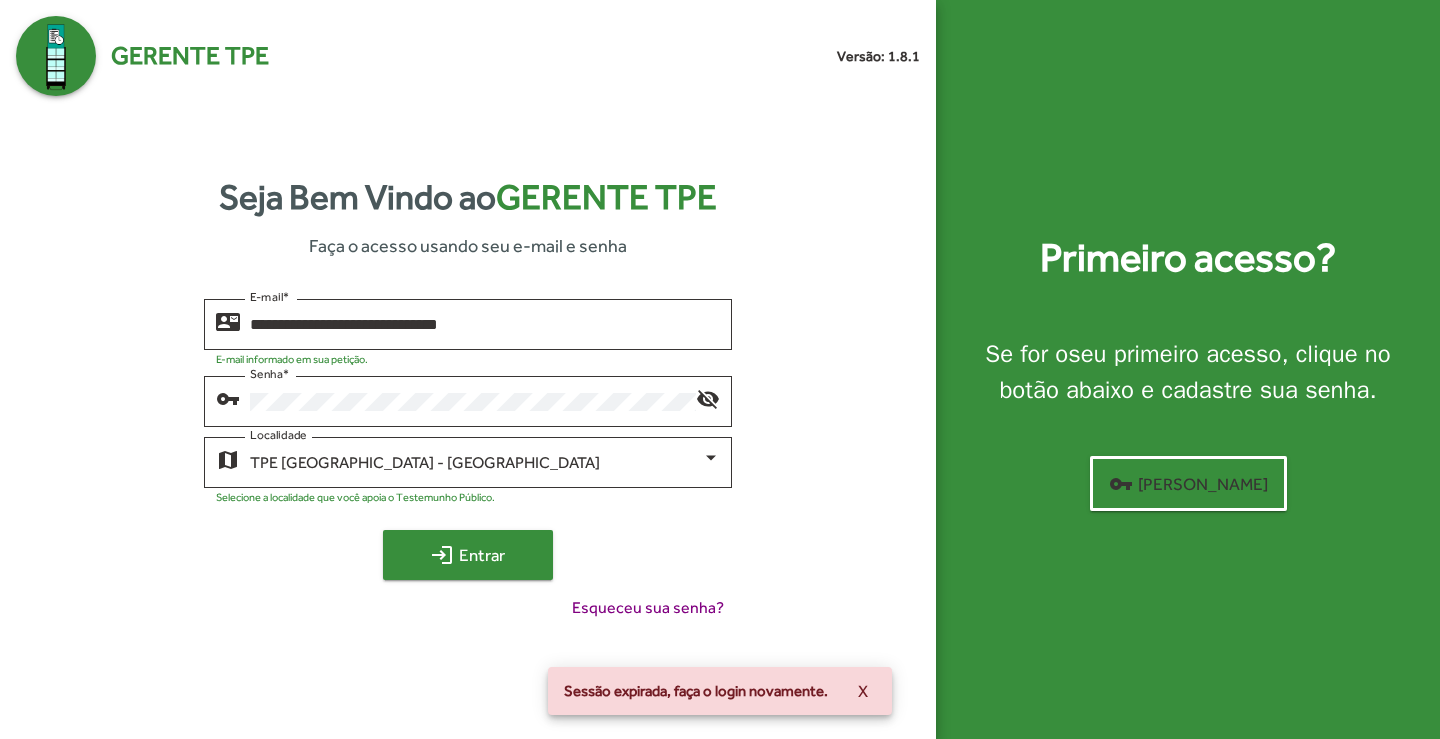 click on "login  Entrar" 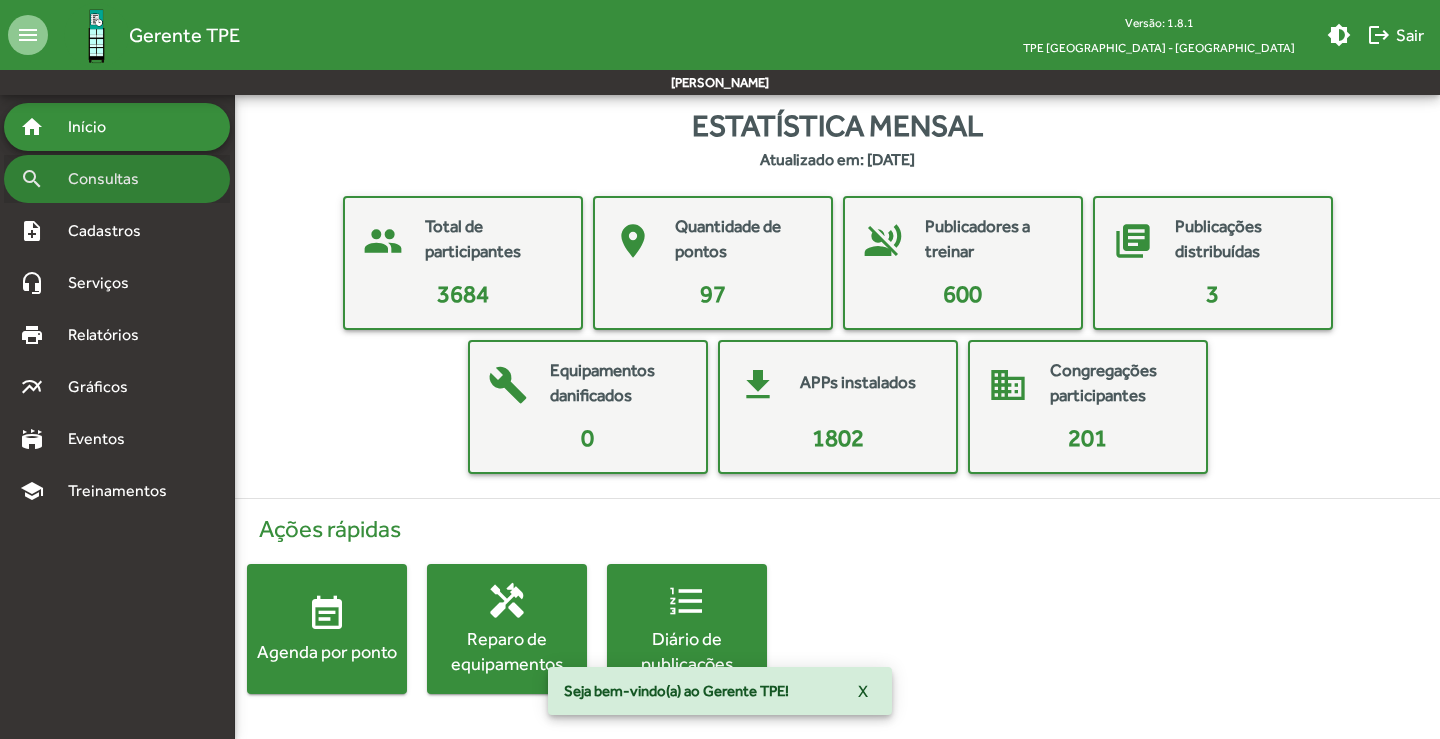 click on "Consultas" at bounding box center (110, 179) 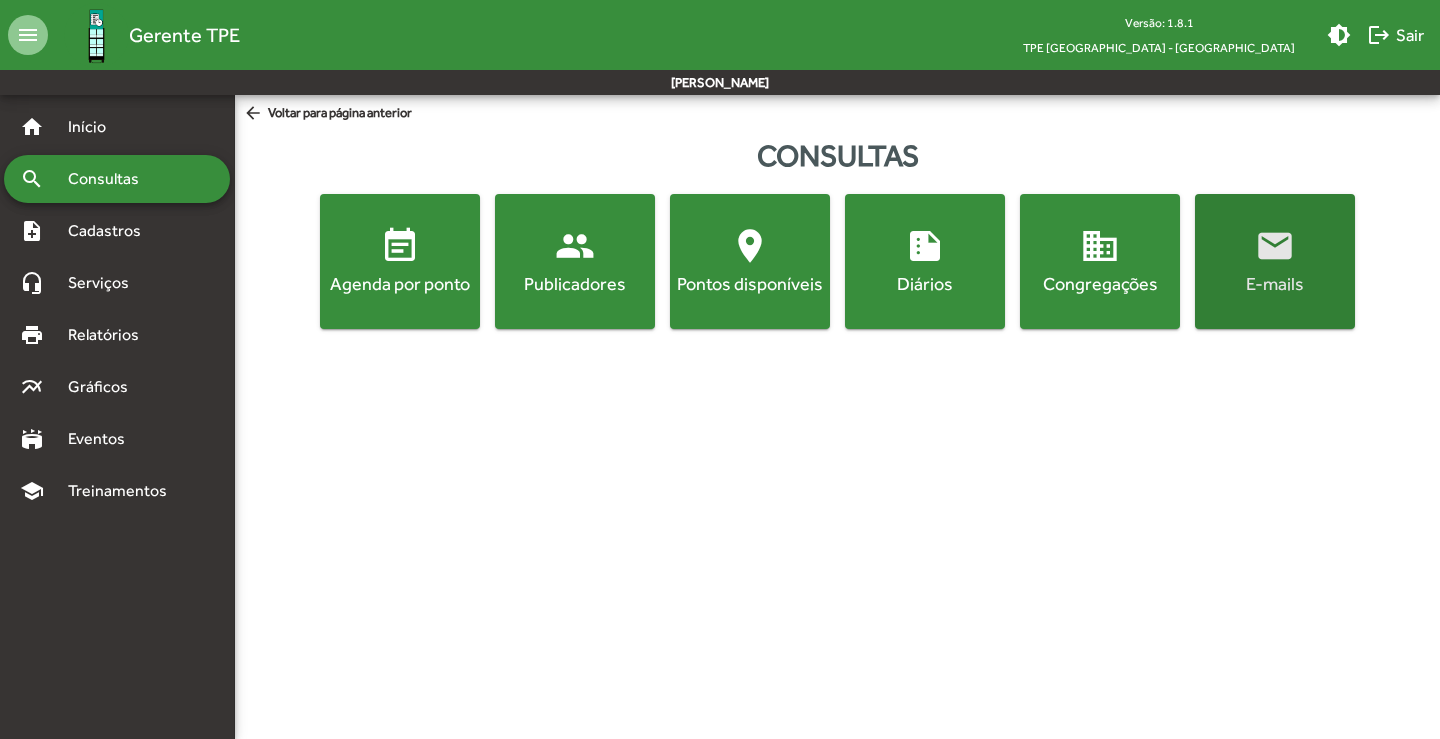 click on "E-mails" 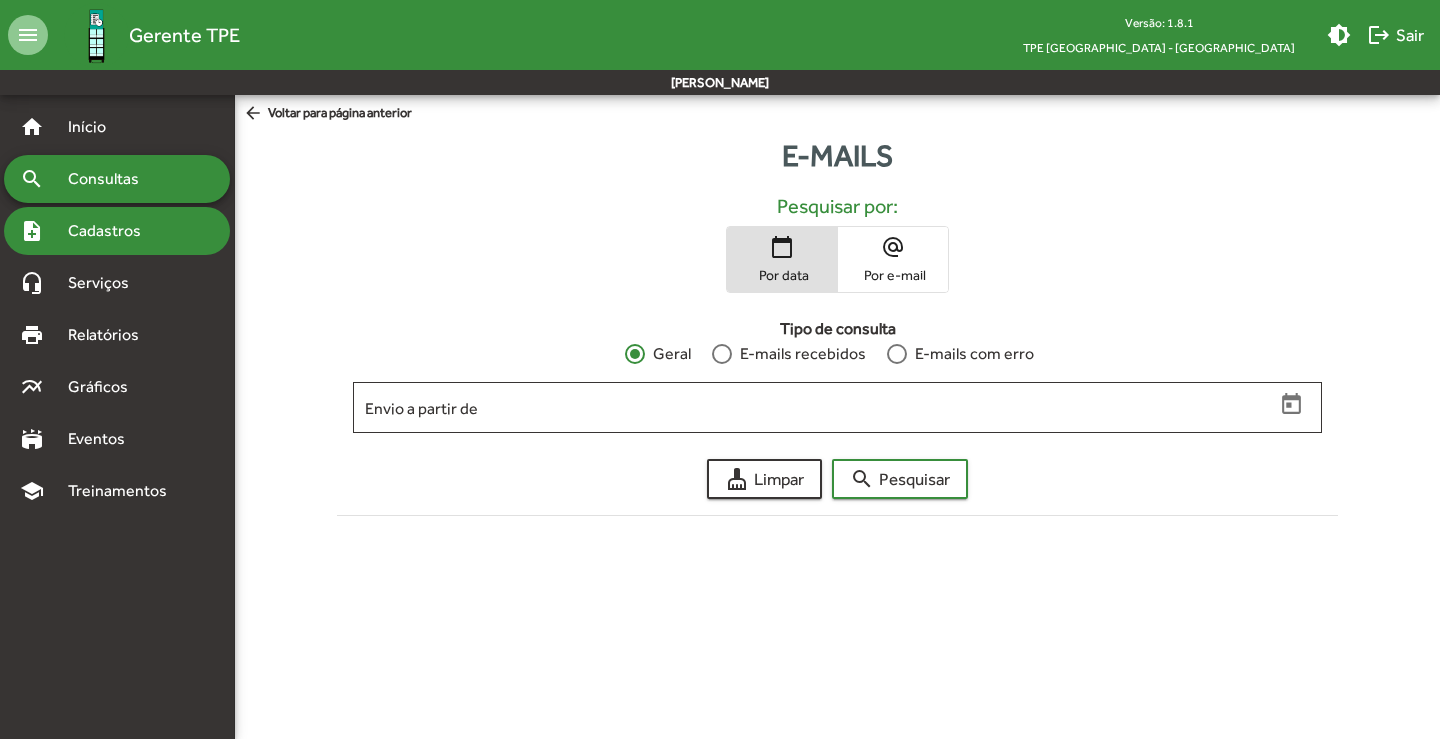 click on "Cadastros" at bounding box center (111, 231) 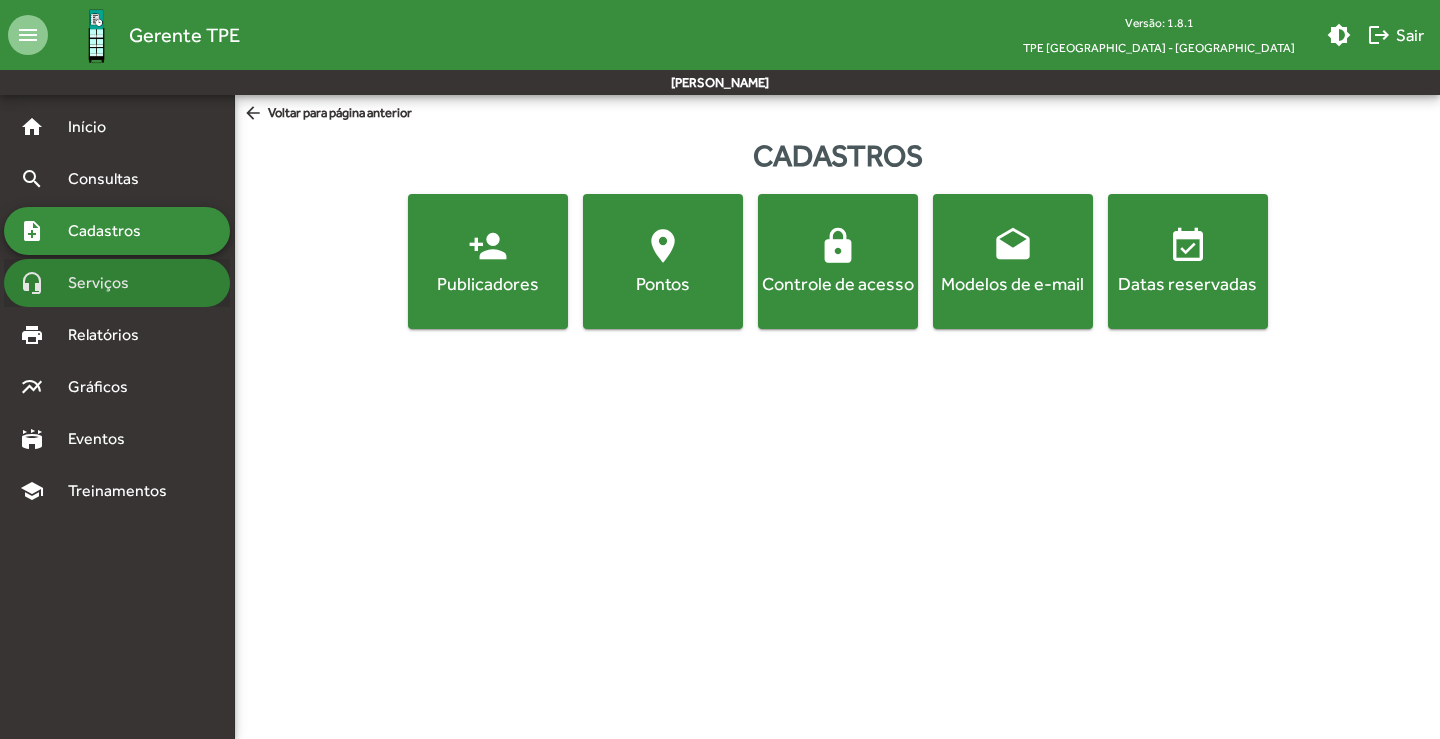 click on "Serviços" at bounding box center (106, 283) 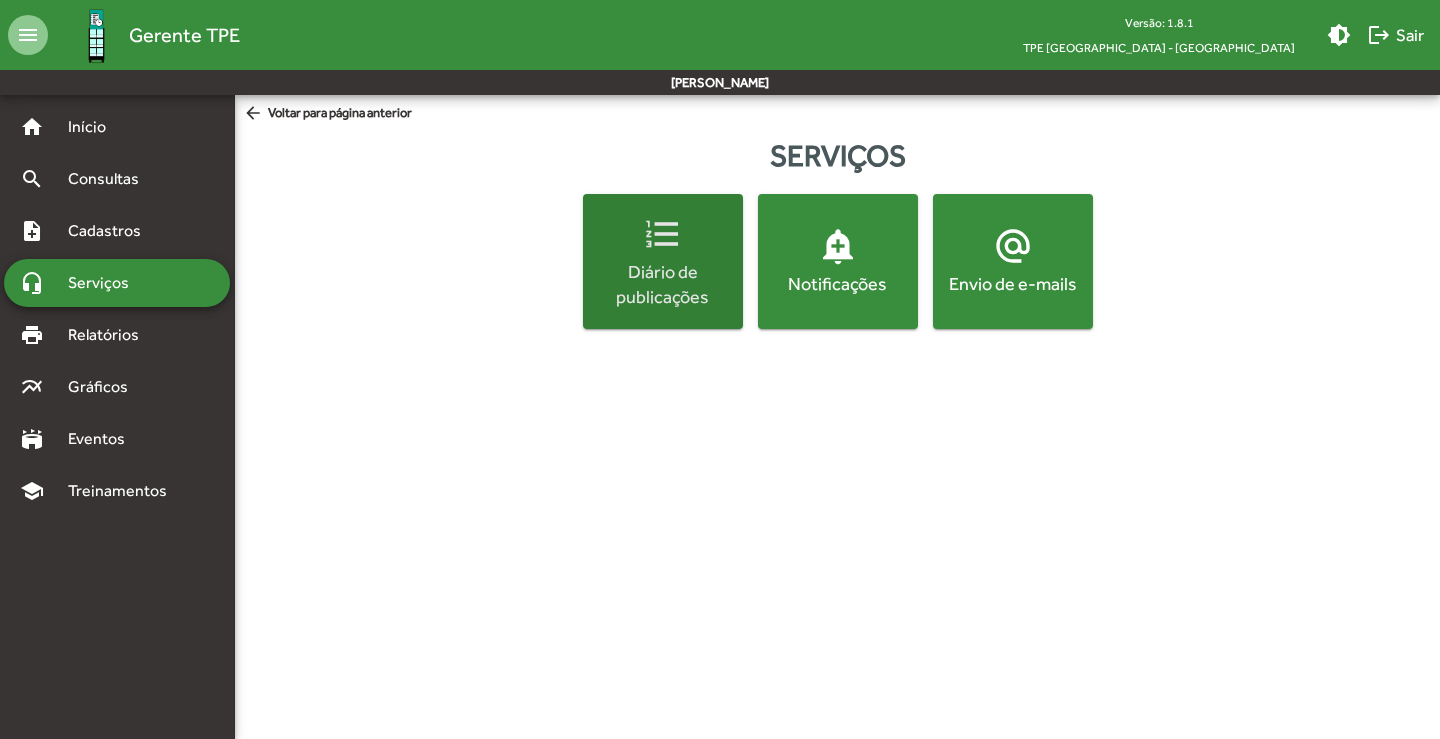 click on "Diário de publicações" 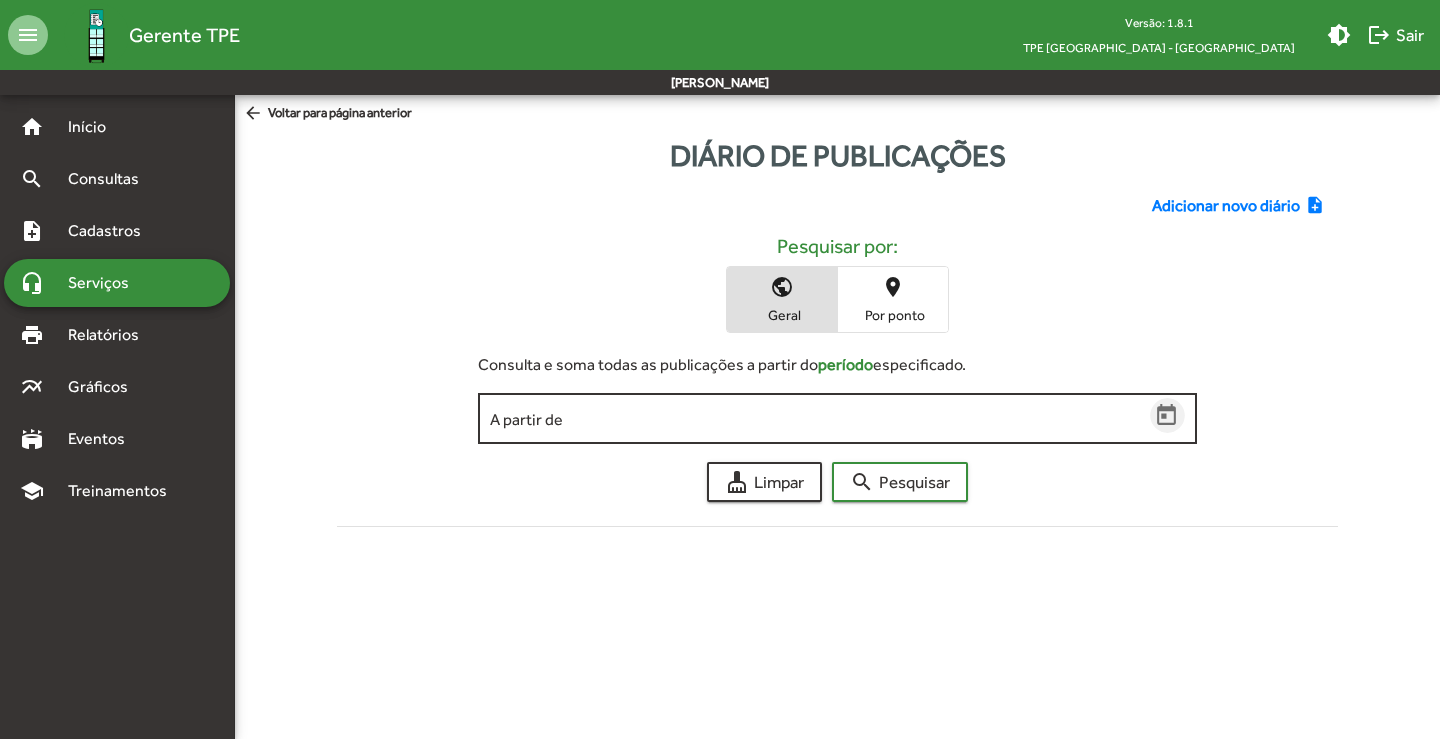 click 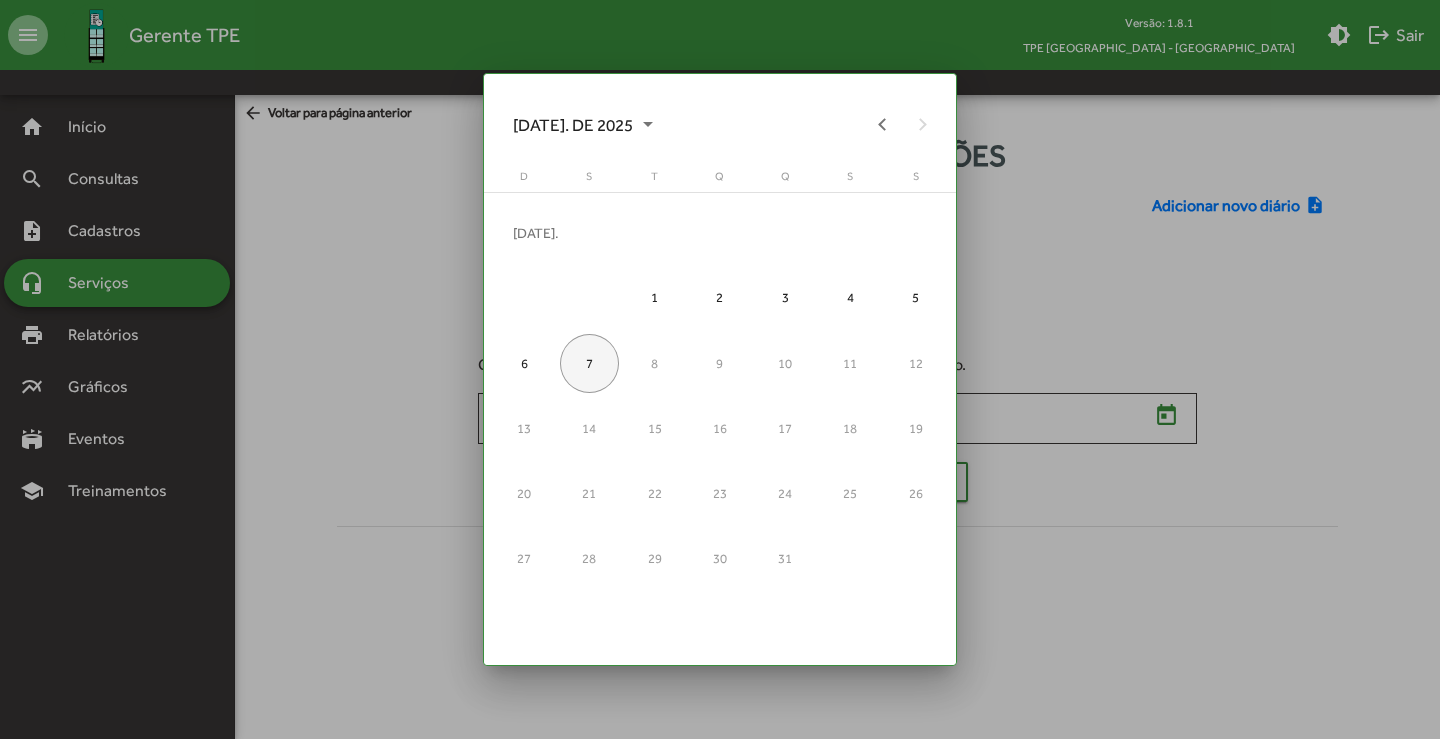 click at bounding box center (720, 369) 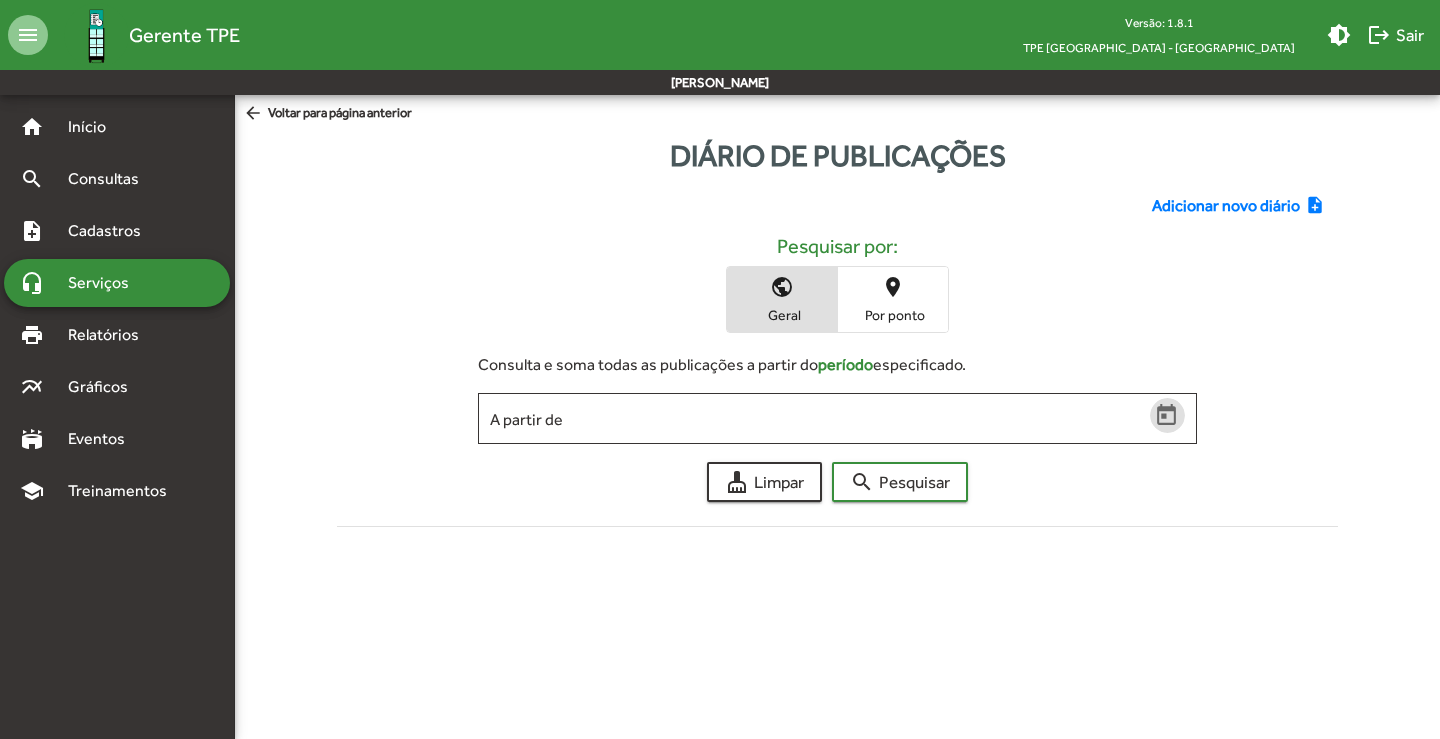 click on "Serviços" at bounding box center (106, 283) 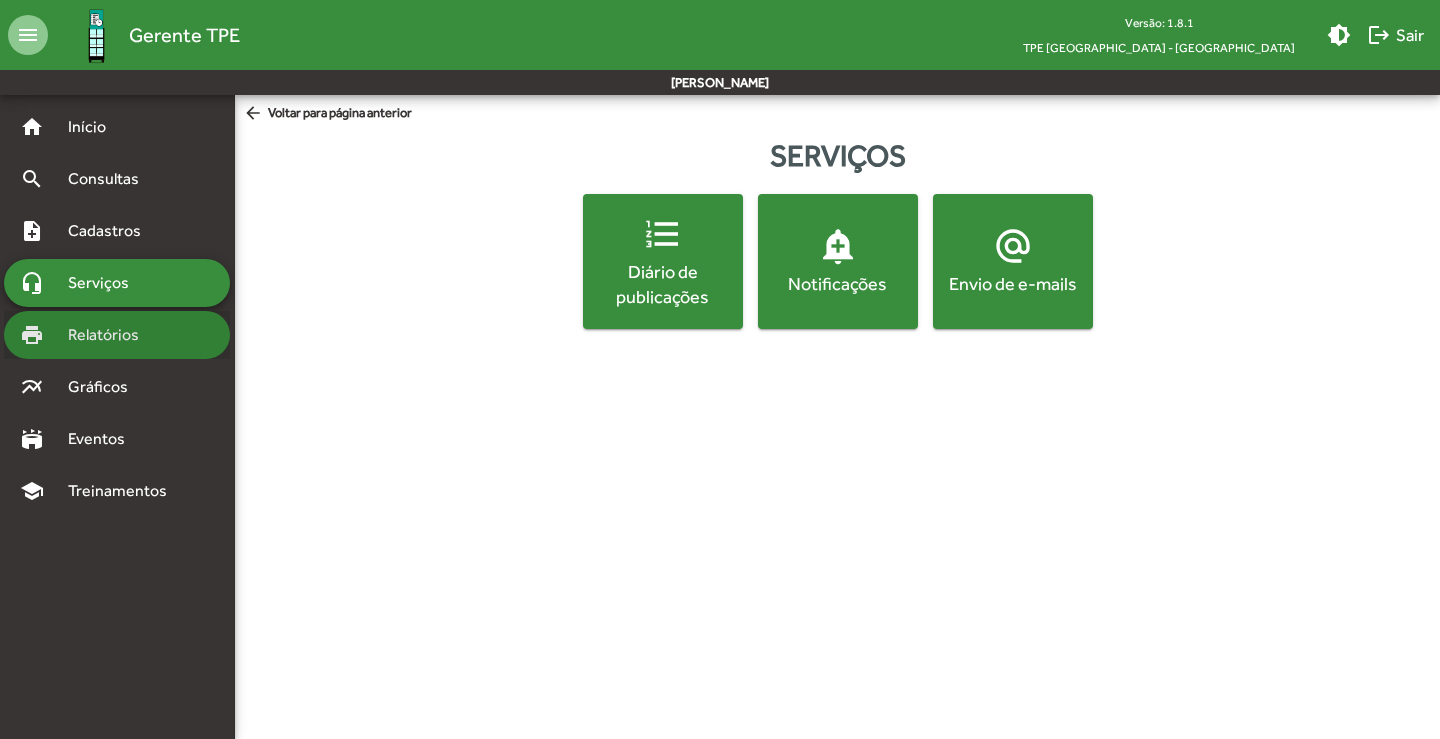click on "Relatórios" at bounding box center (110, 335) 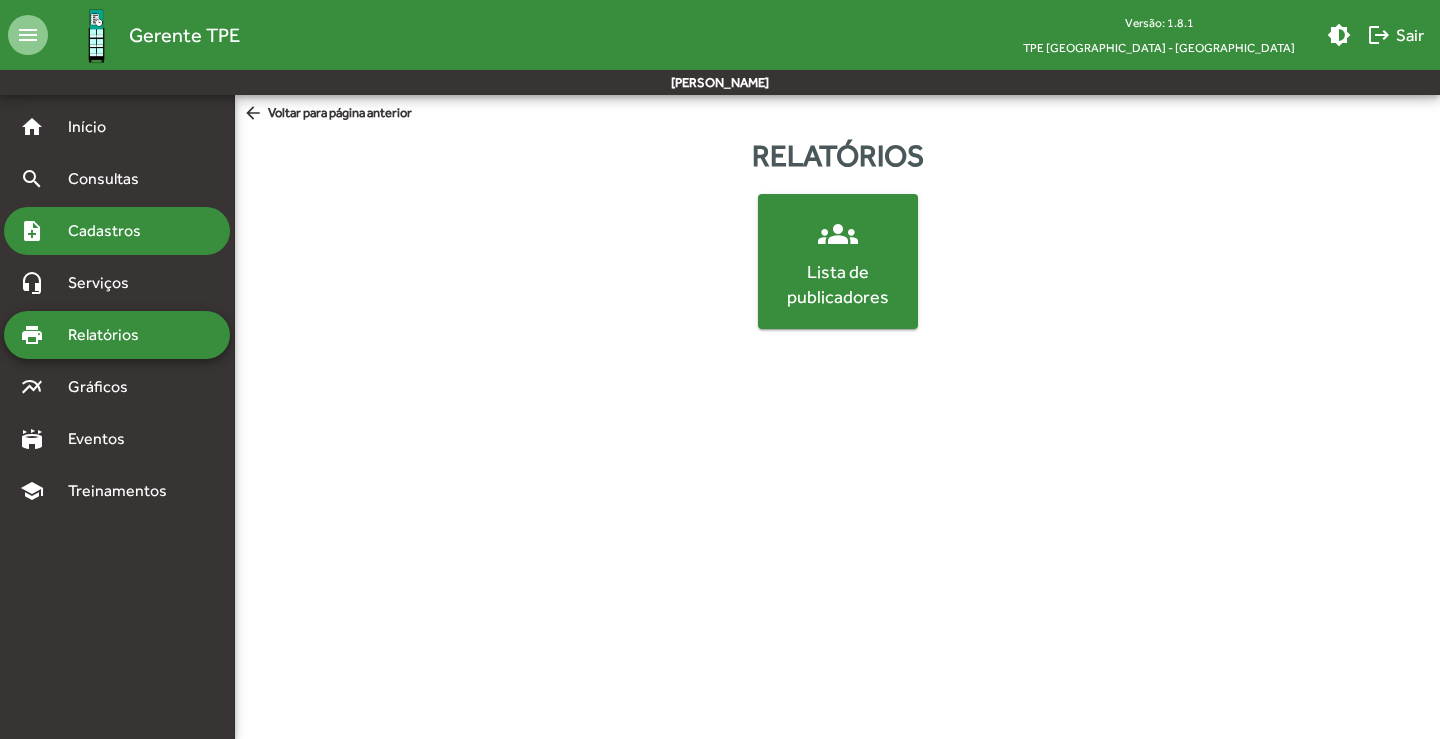 click on "Cadastros" at bounding box center [111, 231] 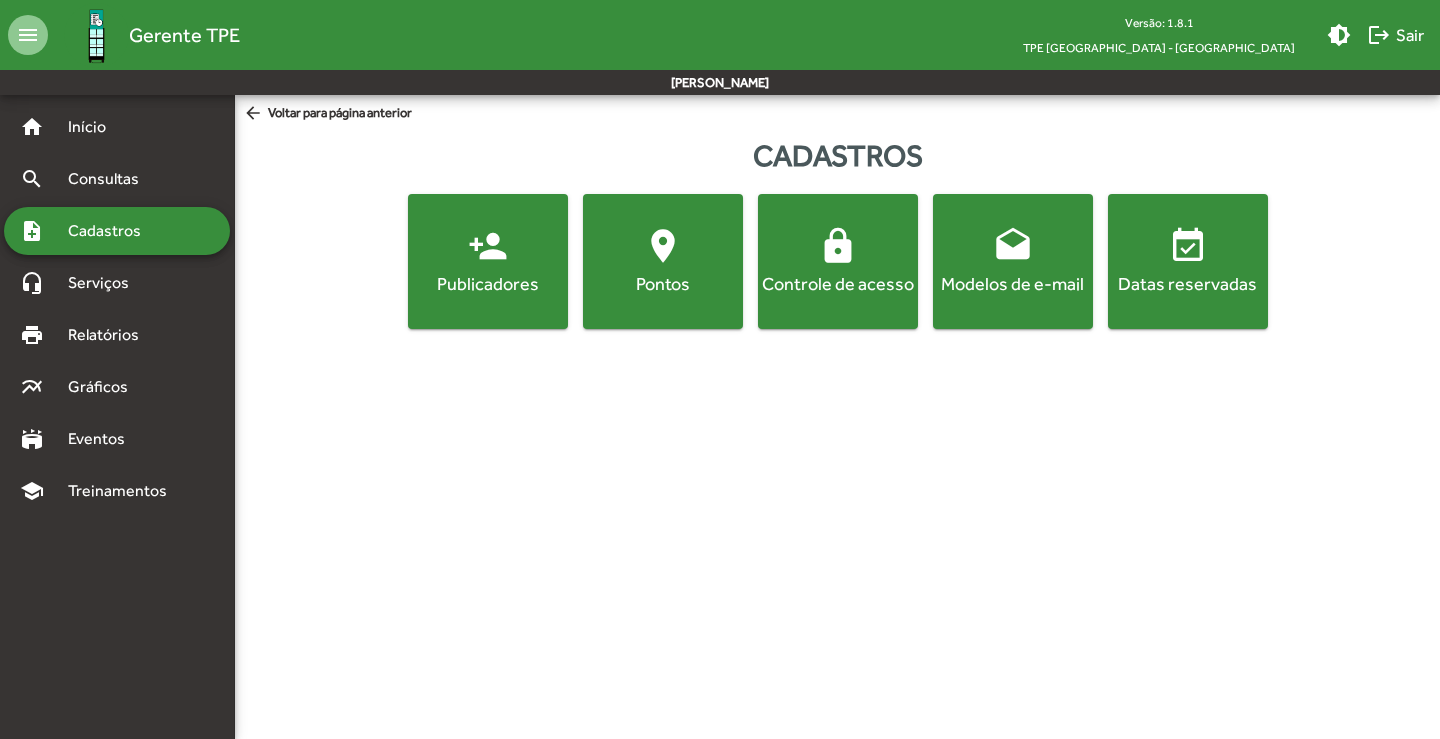 click on "Publicadores" 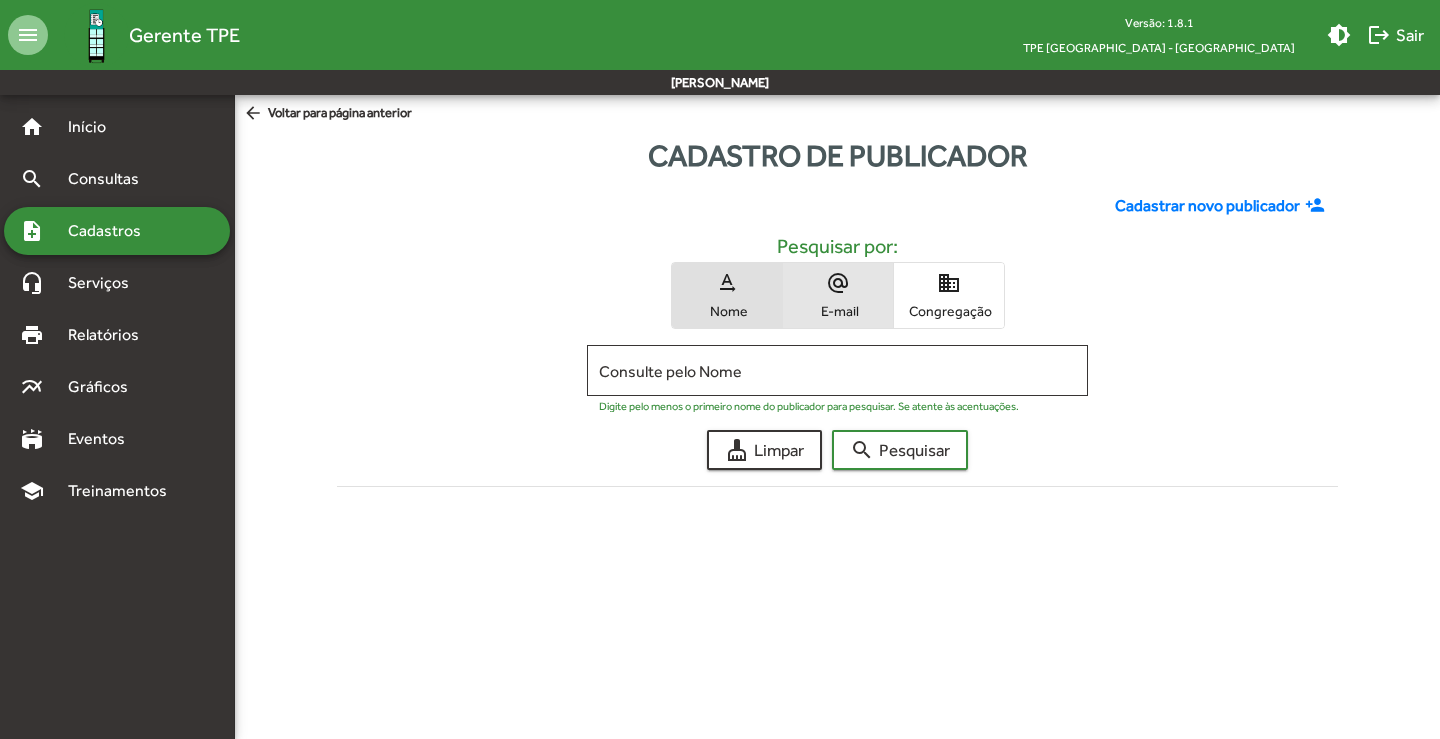click on "E-mail" at bounding box center [838, 311] 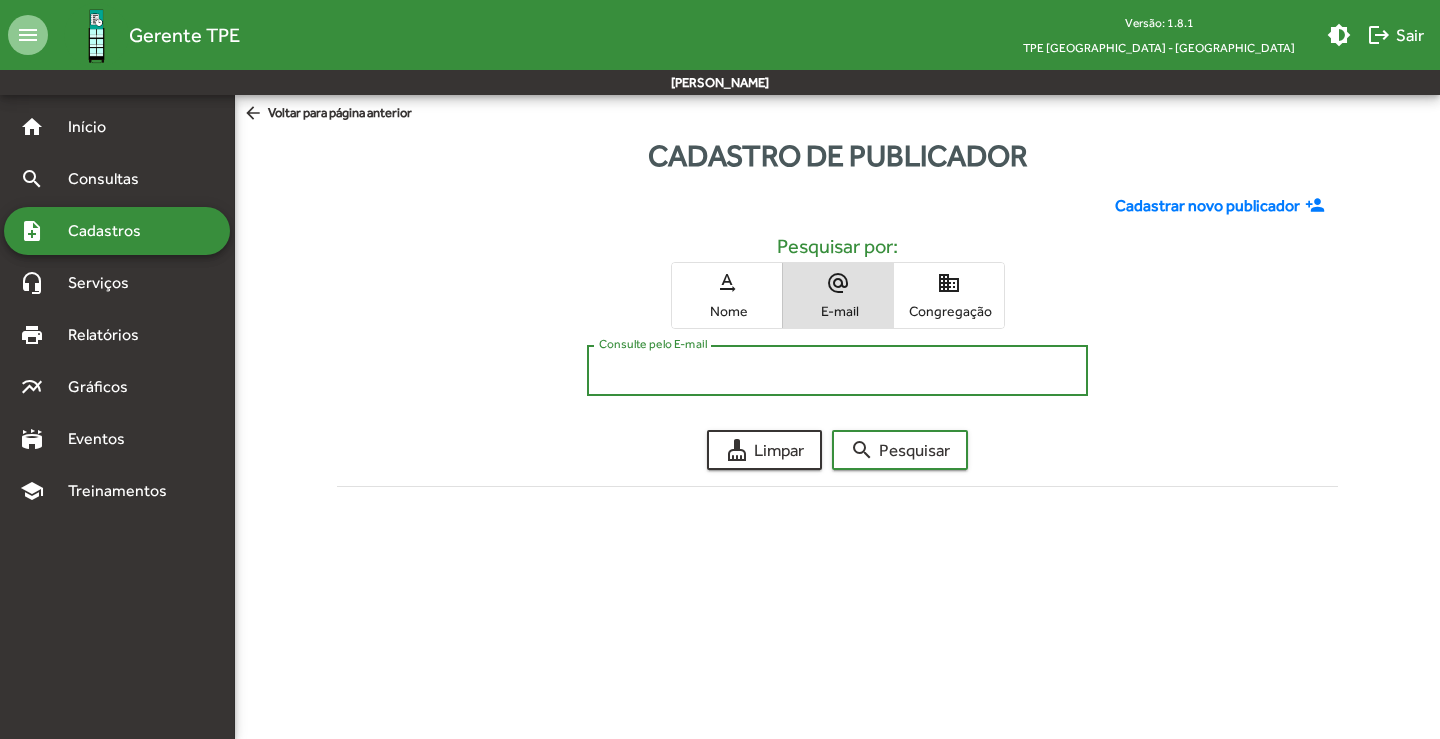 click on "Consulte pelo E-mail" at bounding box center (837, 371) 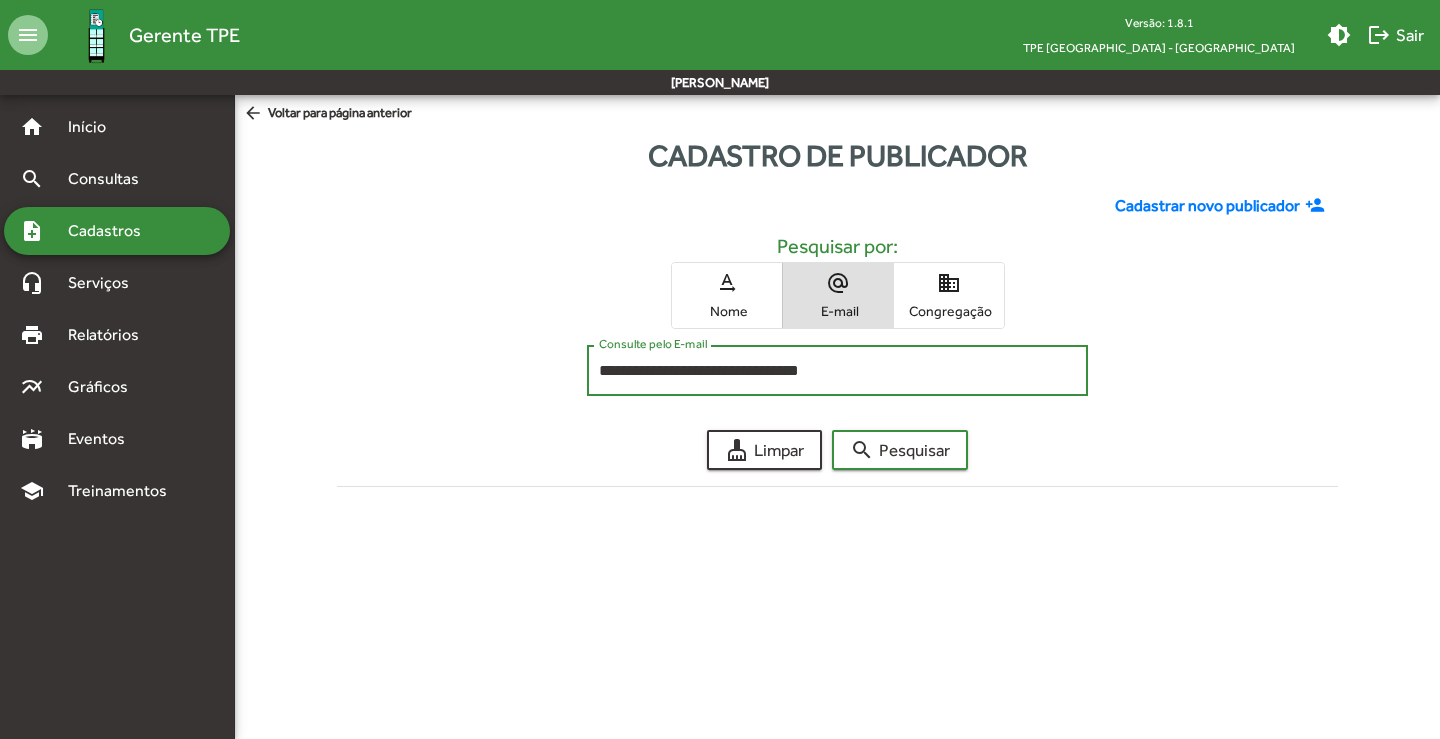 click on "search  Pesquisar" 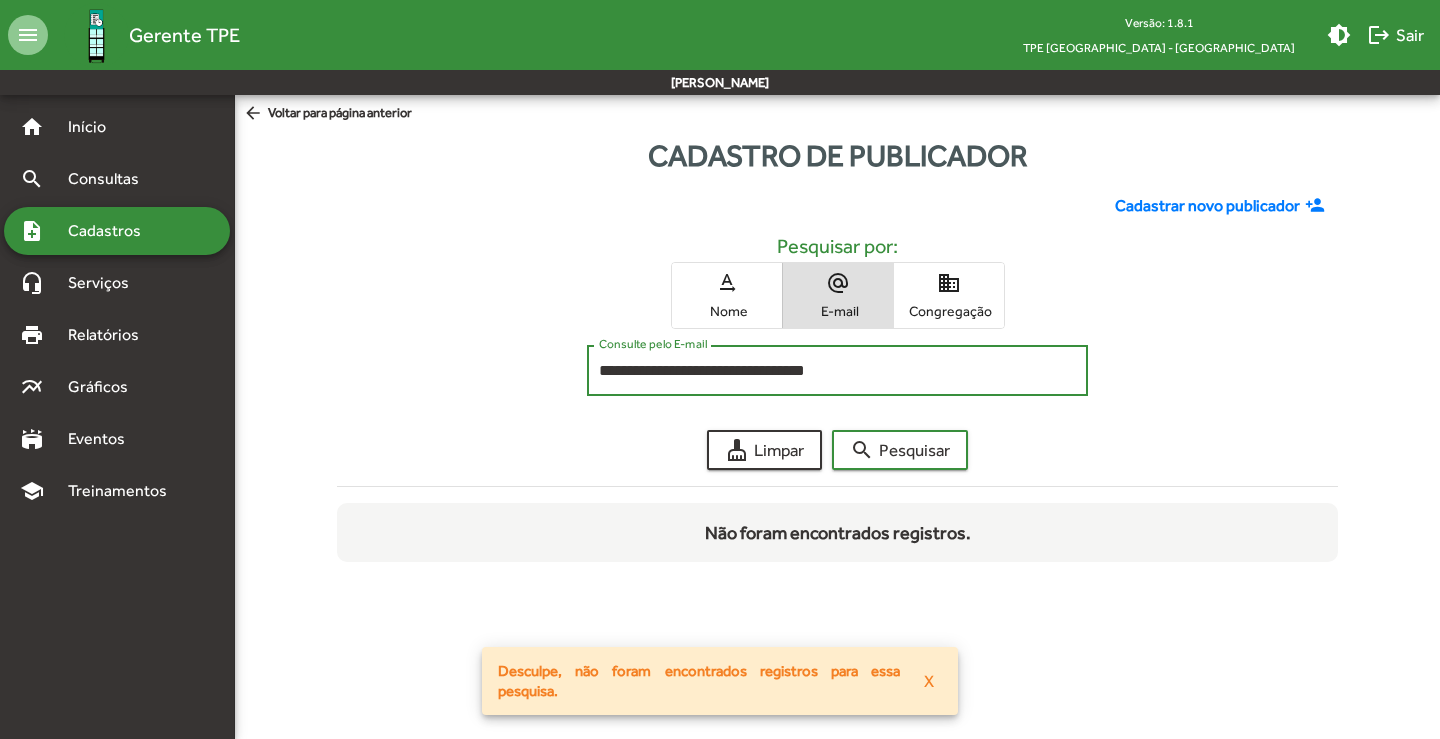 click on "**********" at bounding box center [837, 371] 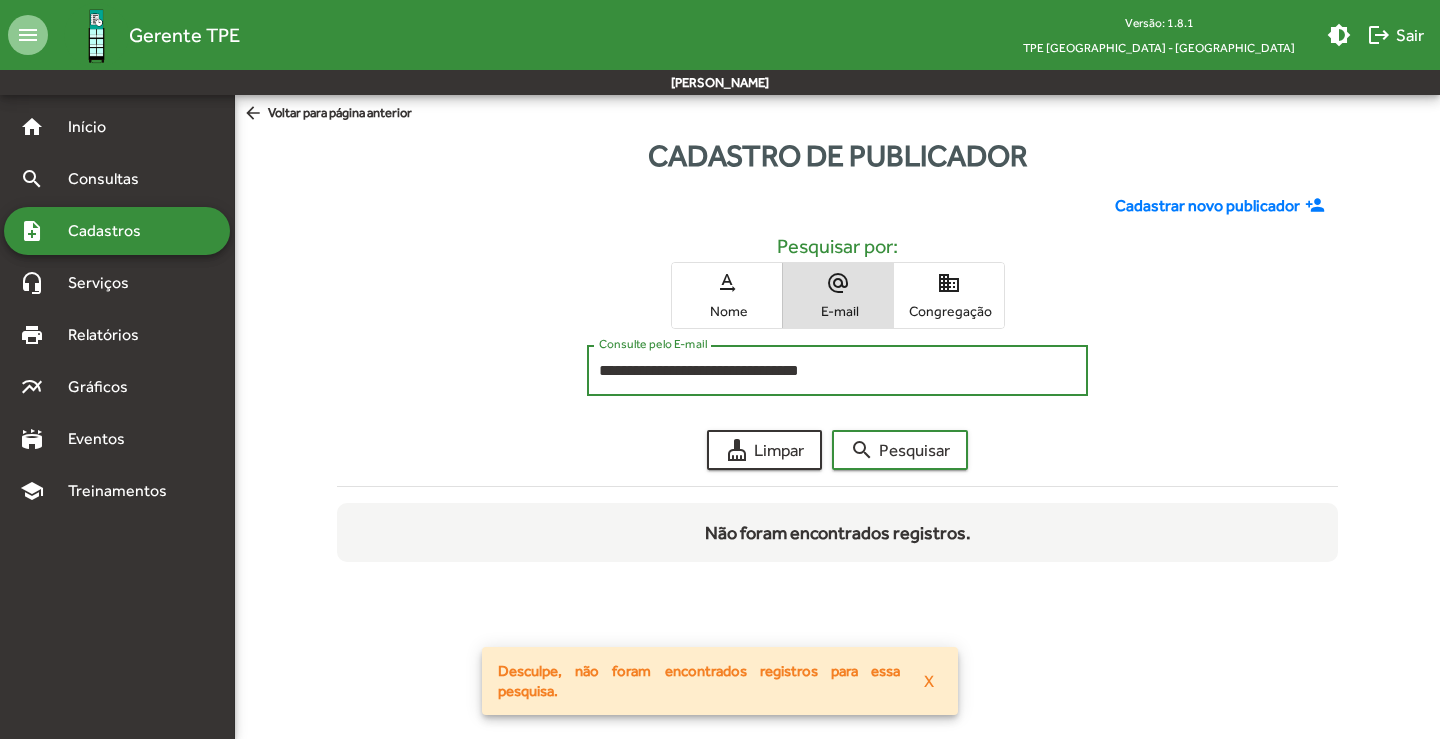 click on "search  Pesquisar" 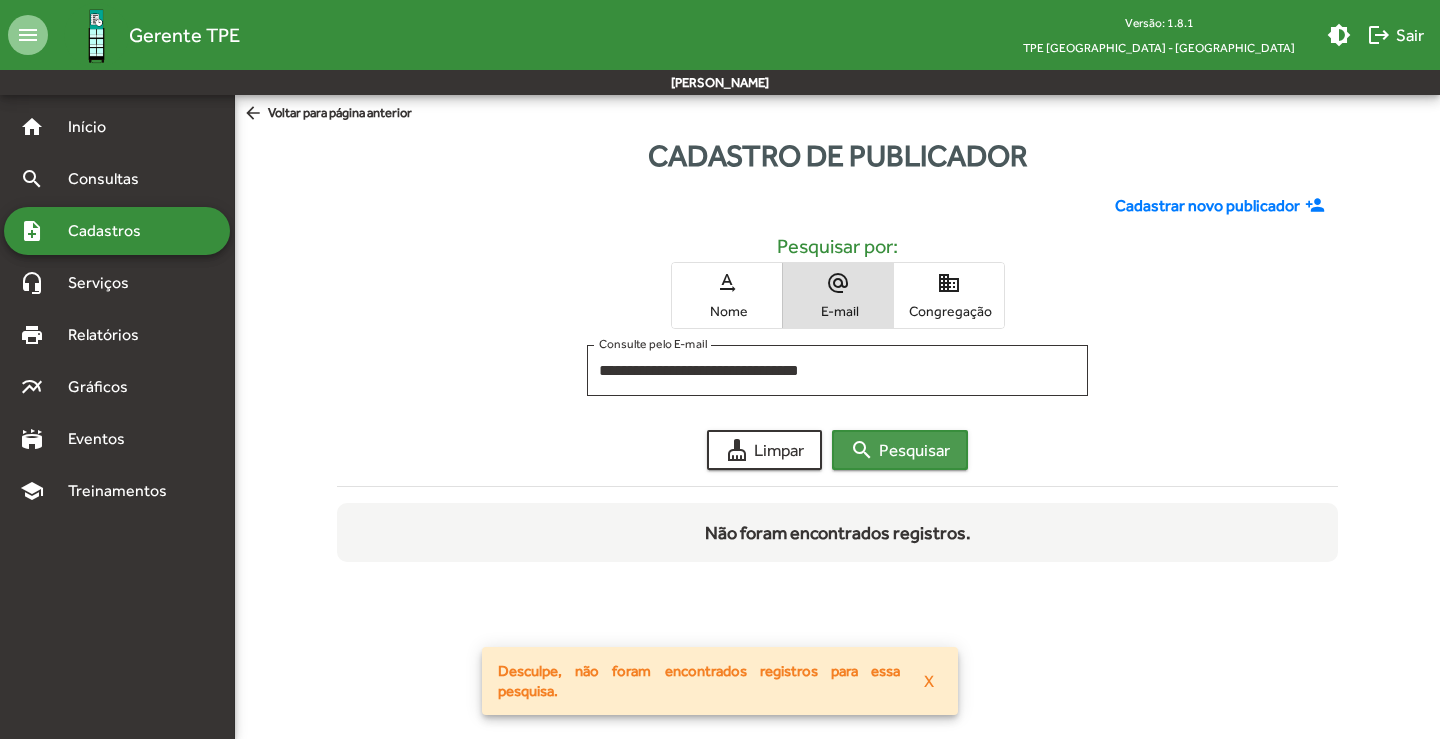 click on "search  Pesquisar" 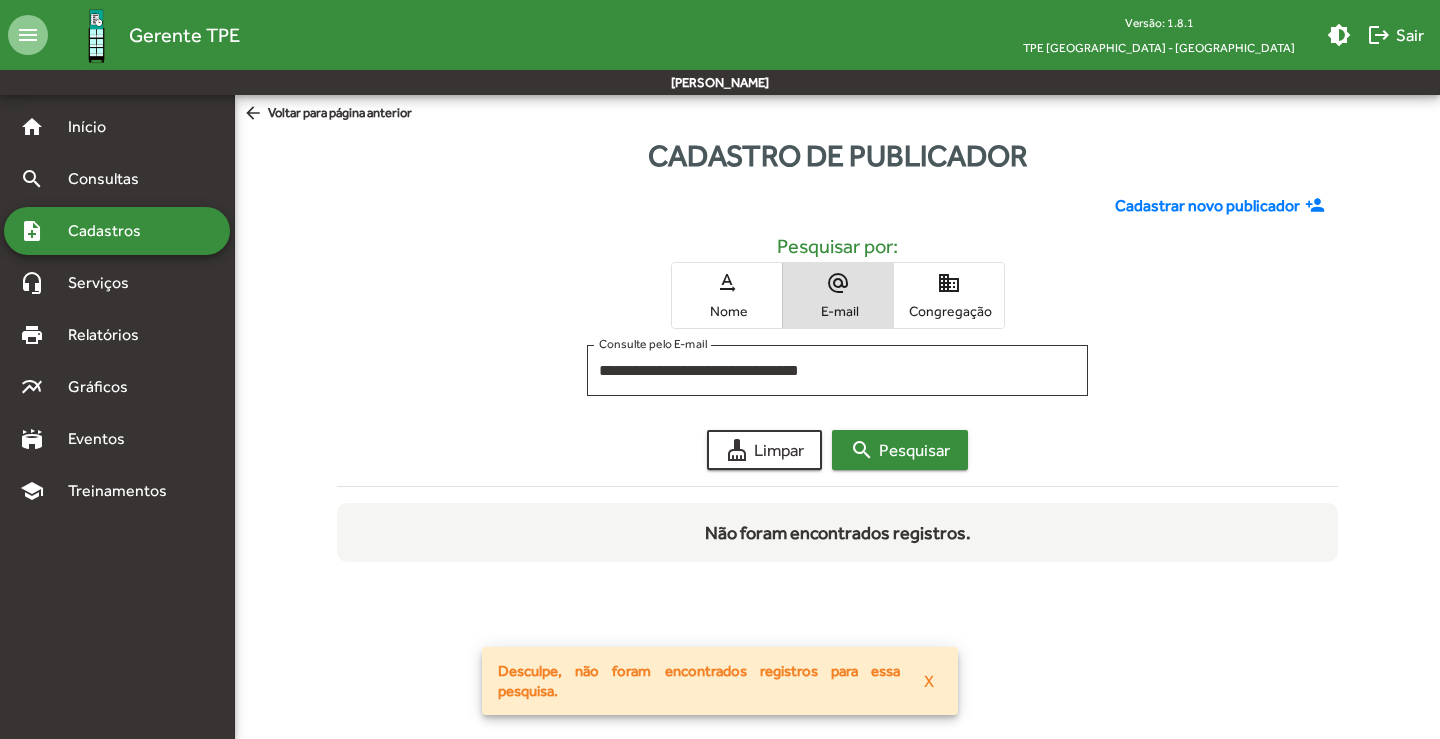 type 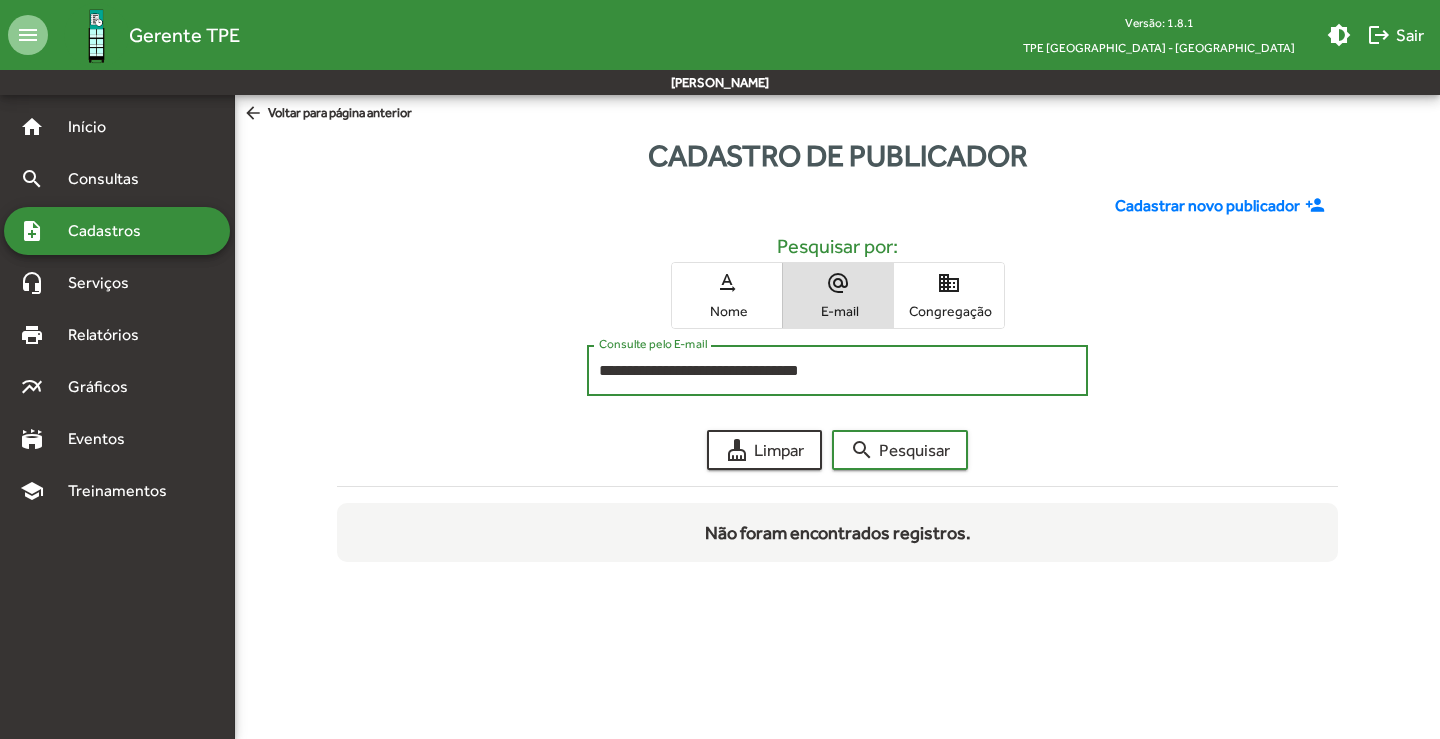 drag, startPoint x: 875, startPoint y: 373, endPoint x: 496, endPoint y: 360, distance: 379.2229 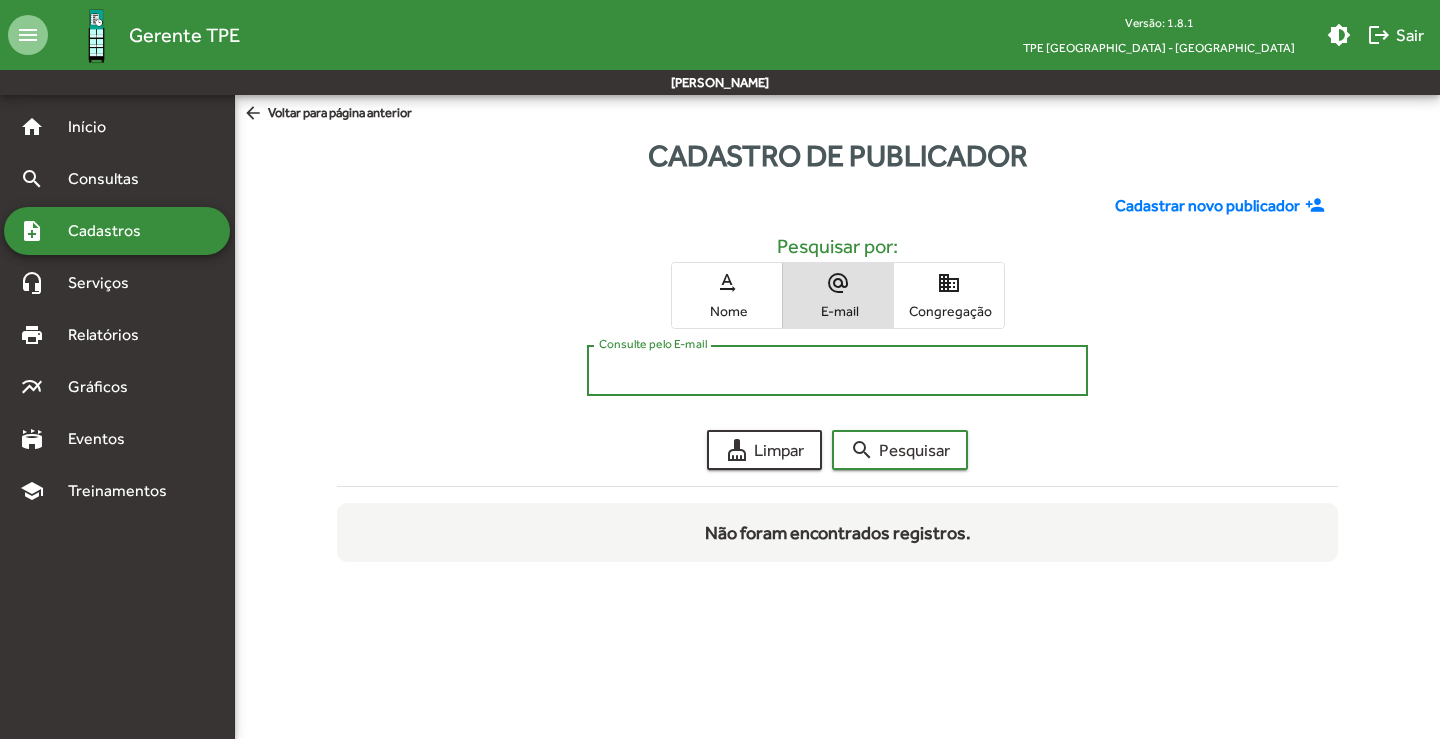 paste on "**********" 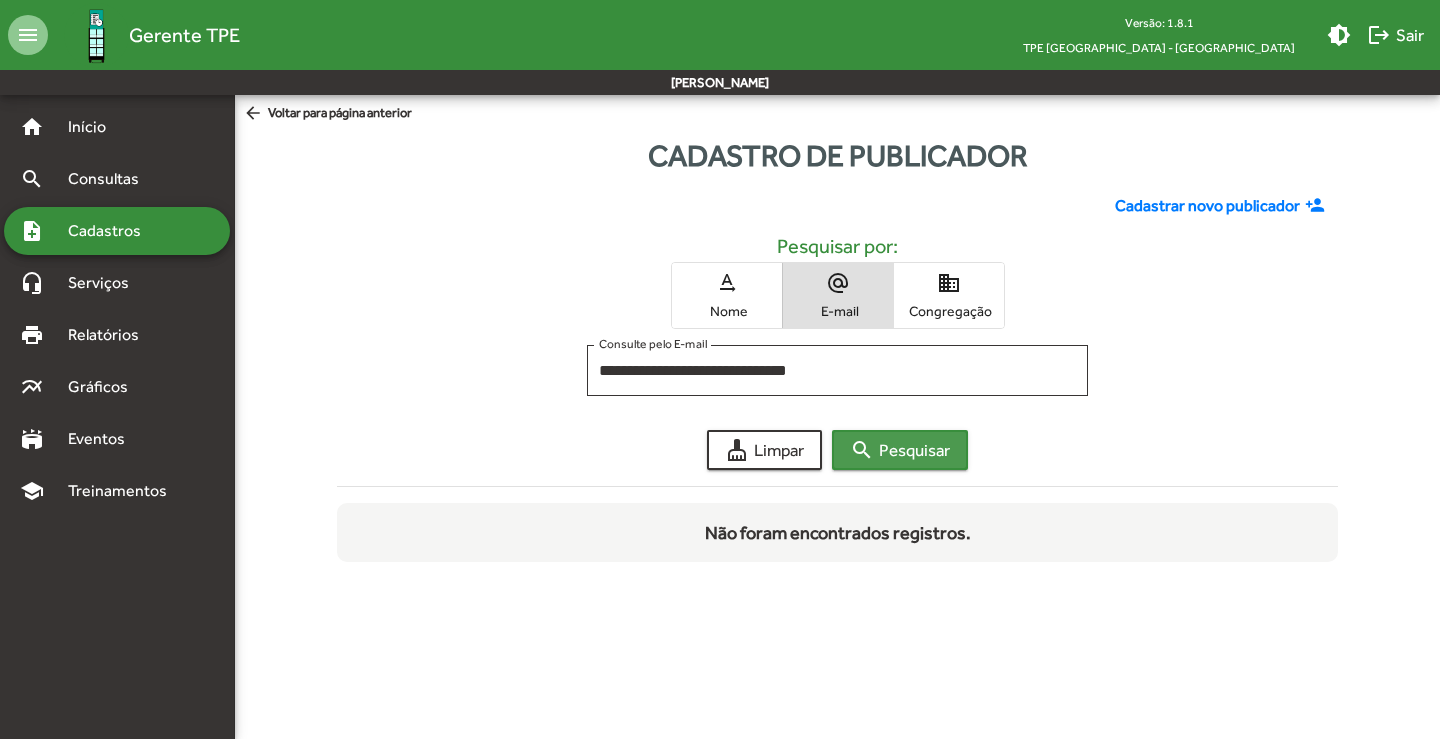 click on "search  Pesquisar" 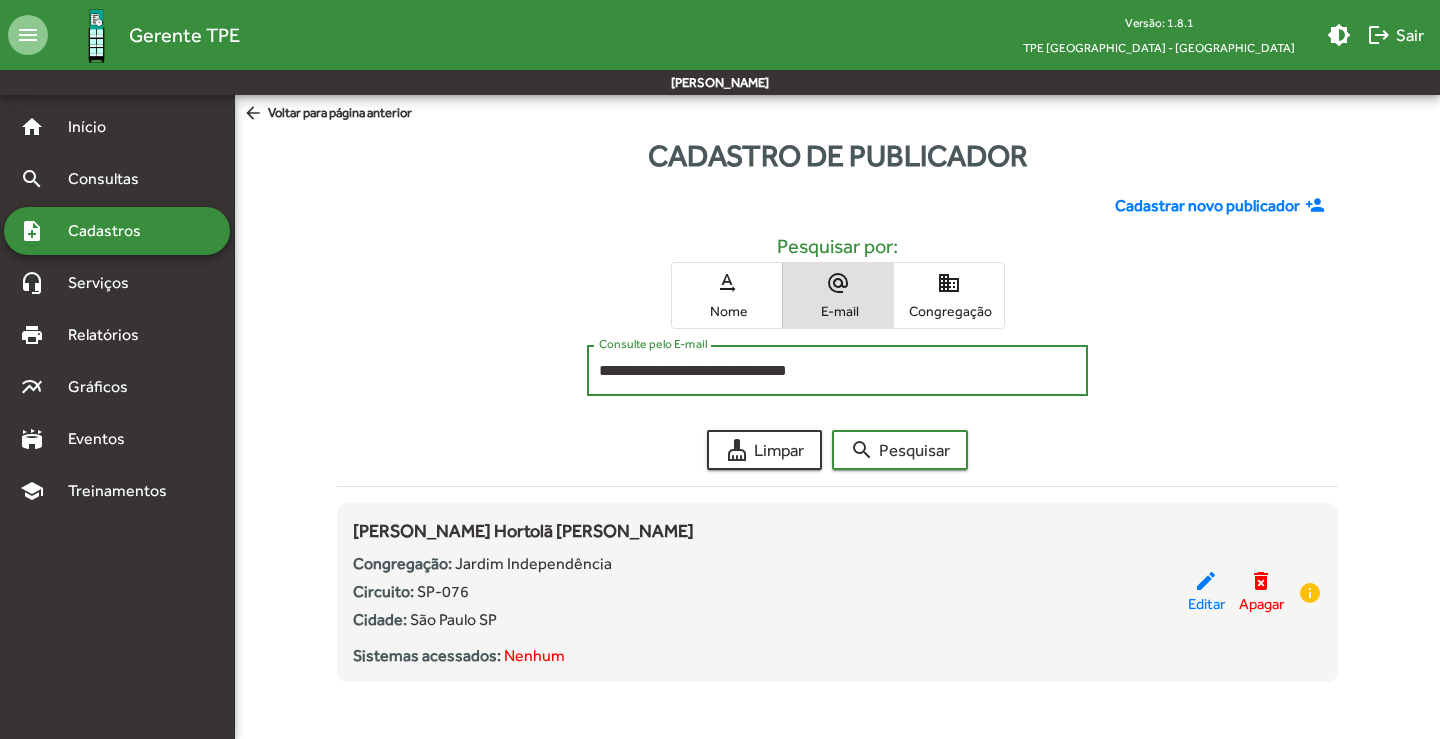 drag, startPoint x: 614, startPoint y: 351, endPoint x: 511, endPoint y: 350, distance: 103.00485 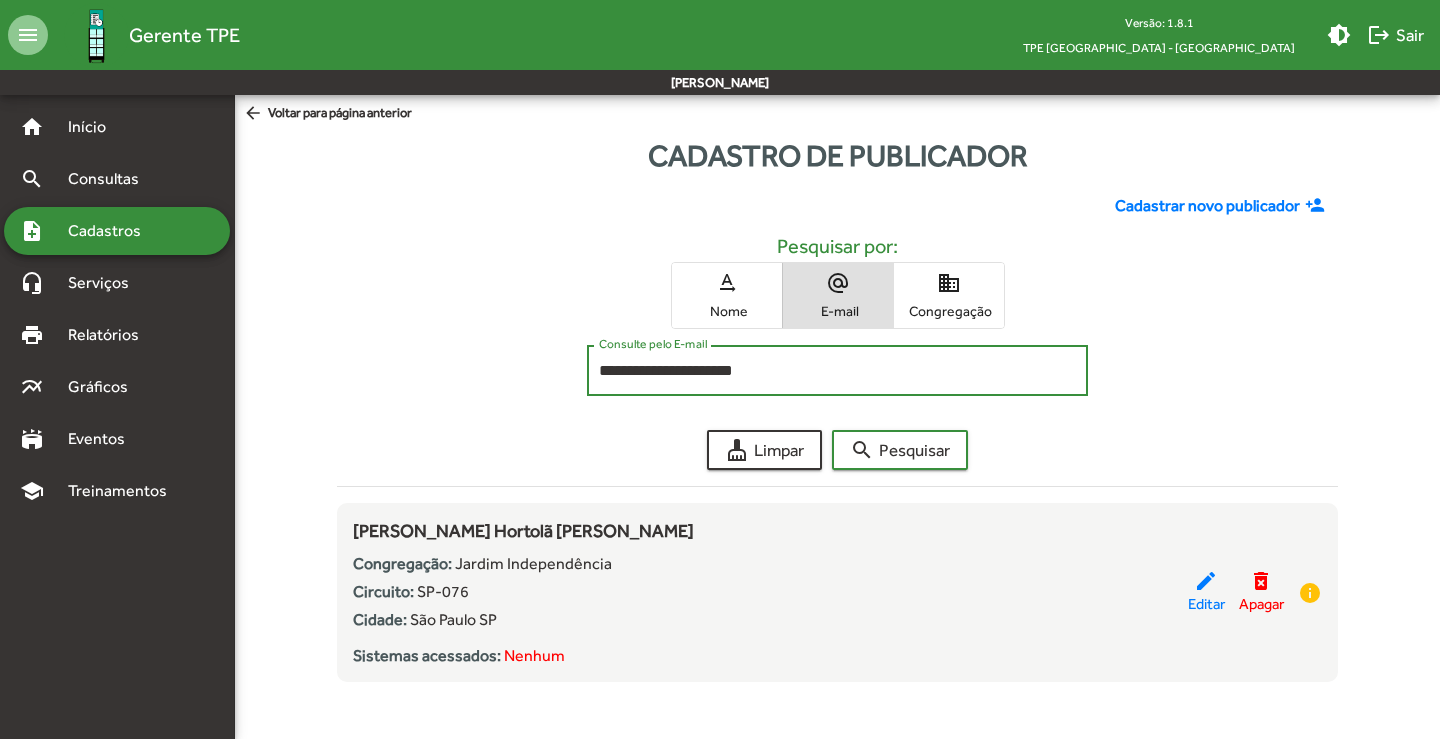 type on "**********" 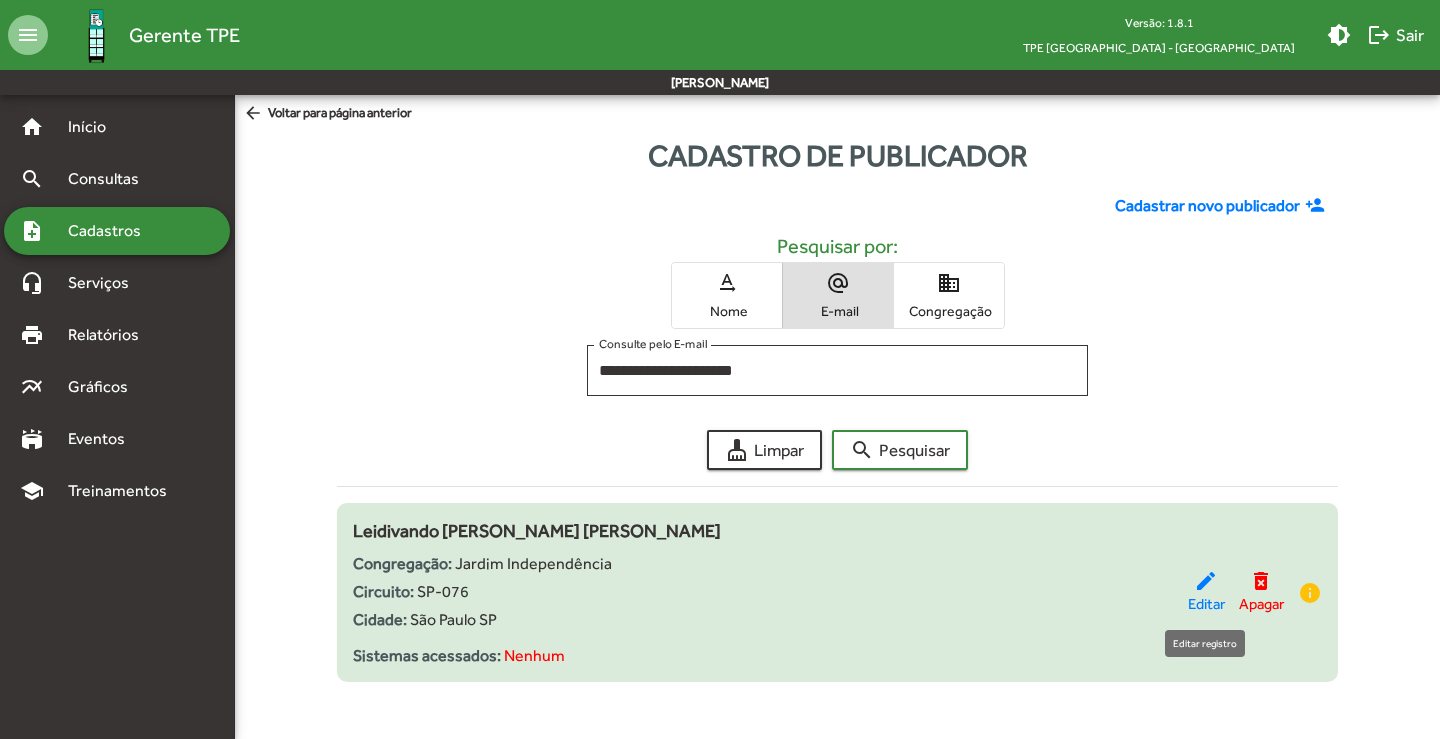 click on "edit" 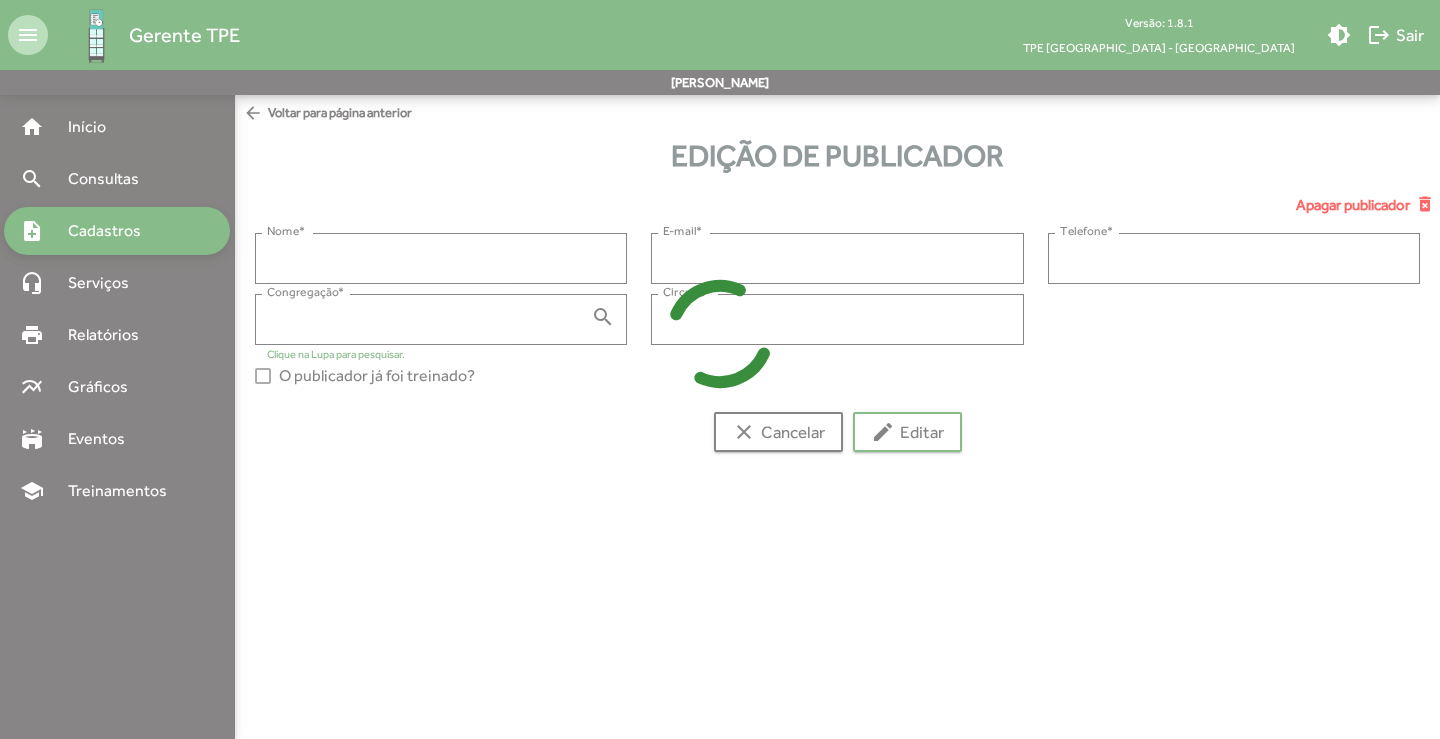 type on "**********" 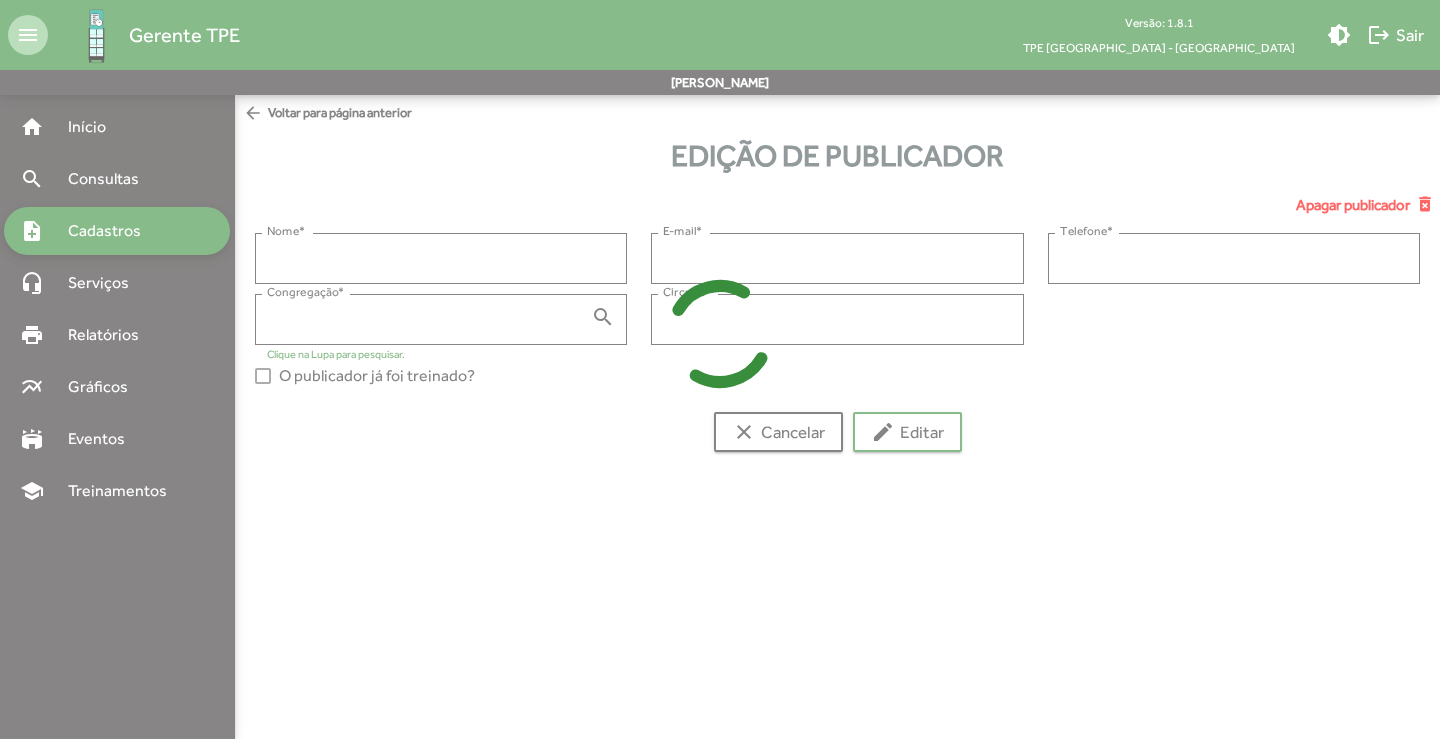 type on "**********" 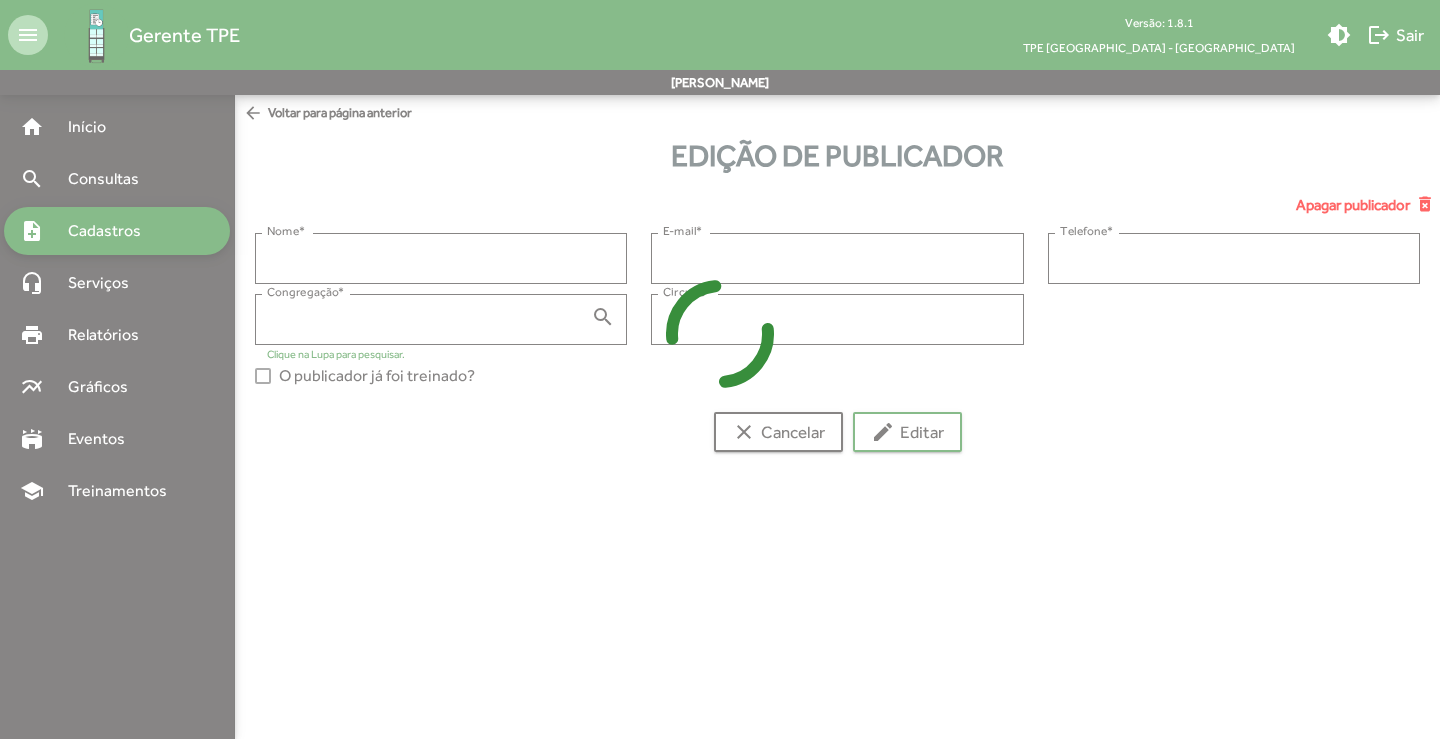 type on "**********" 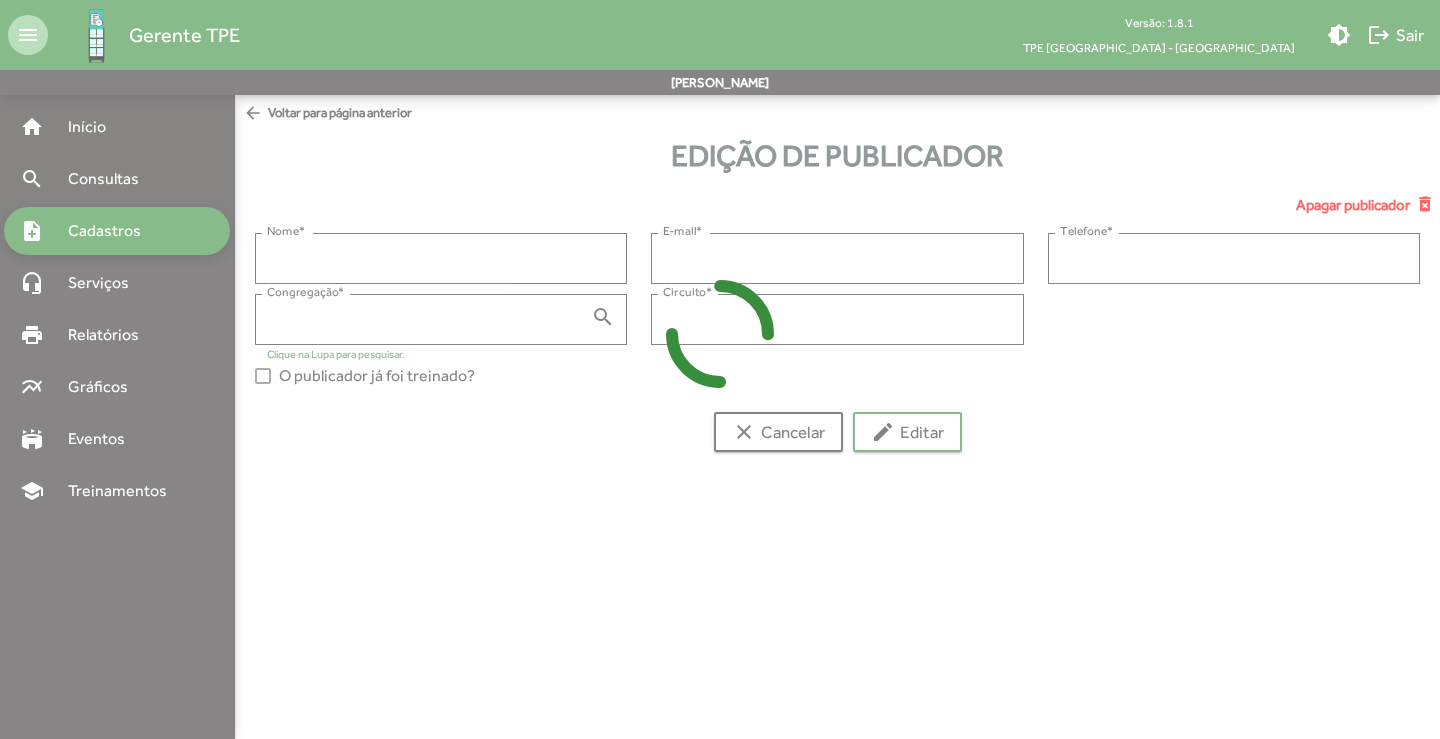 type on "**********" 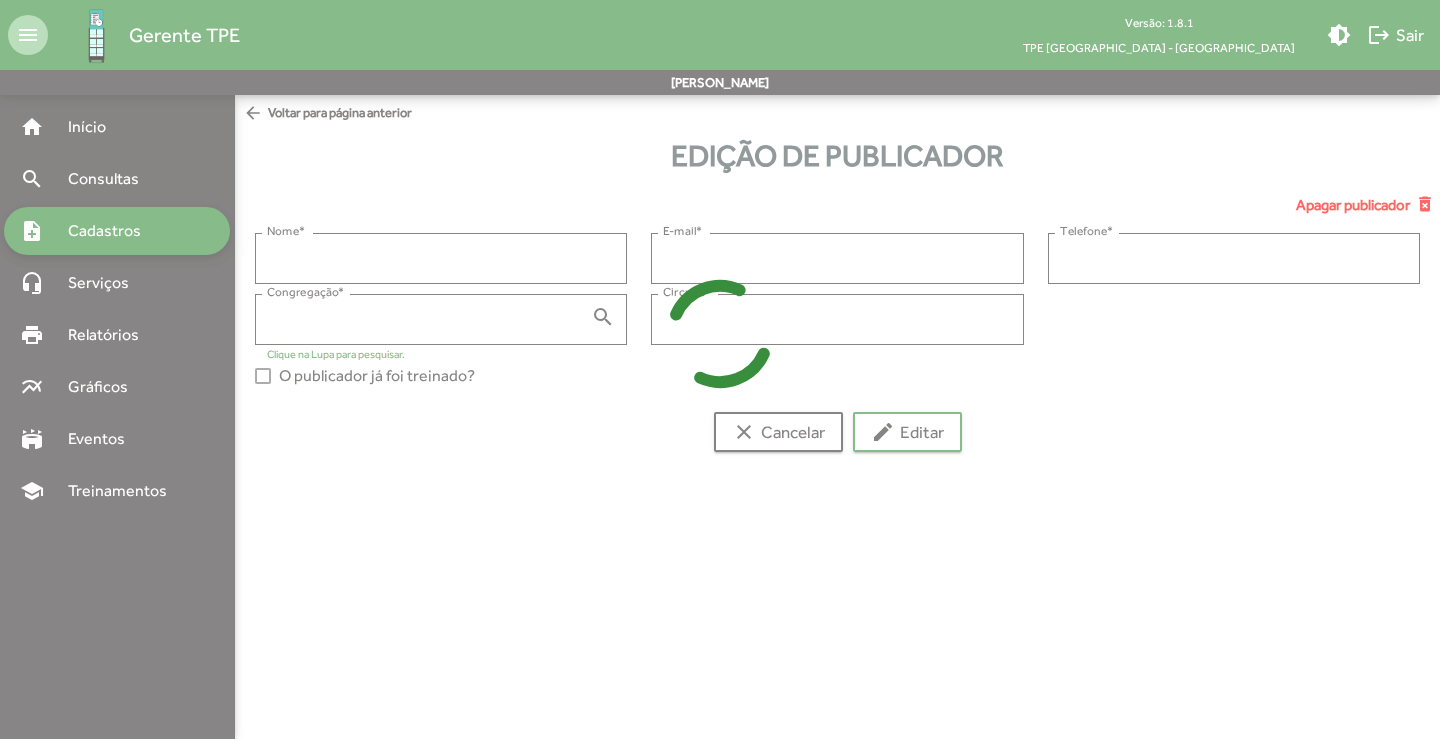 type on "******" 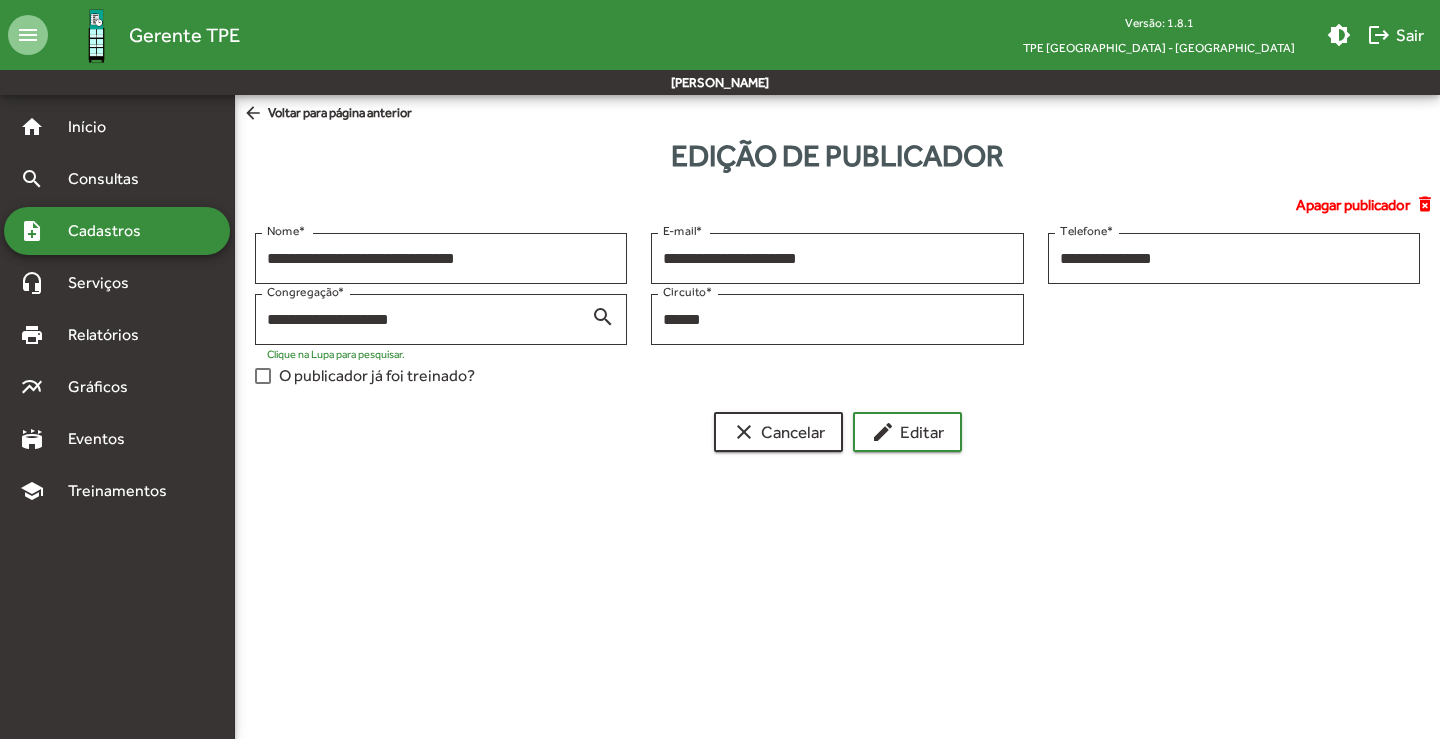 click on "Cadastros" at bounding box center (111, 231) 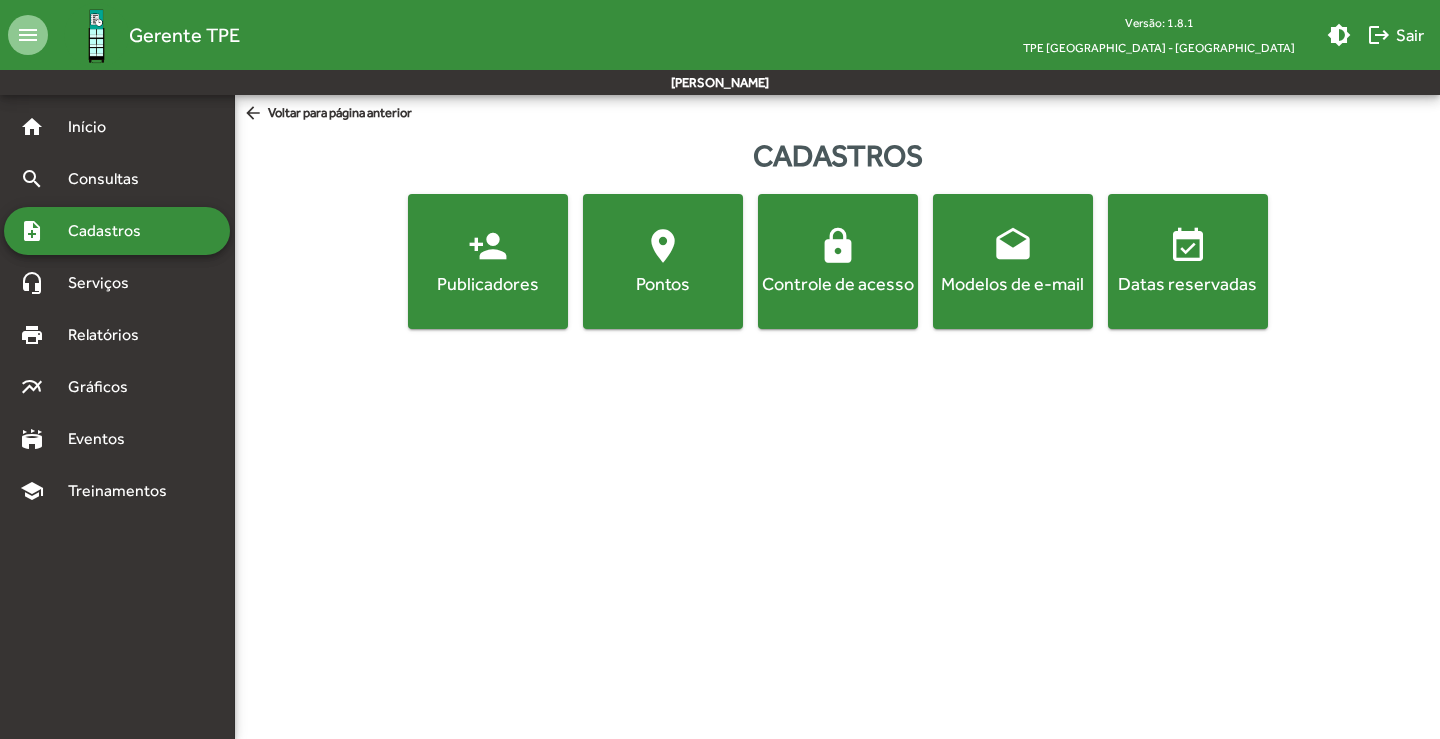 click on "person_add  Publicadores" 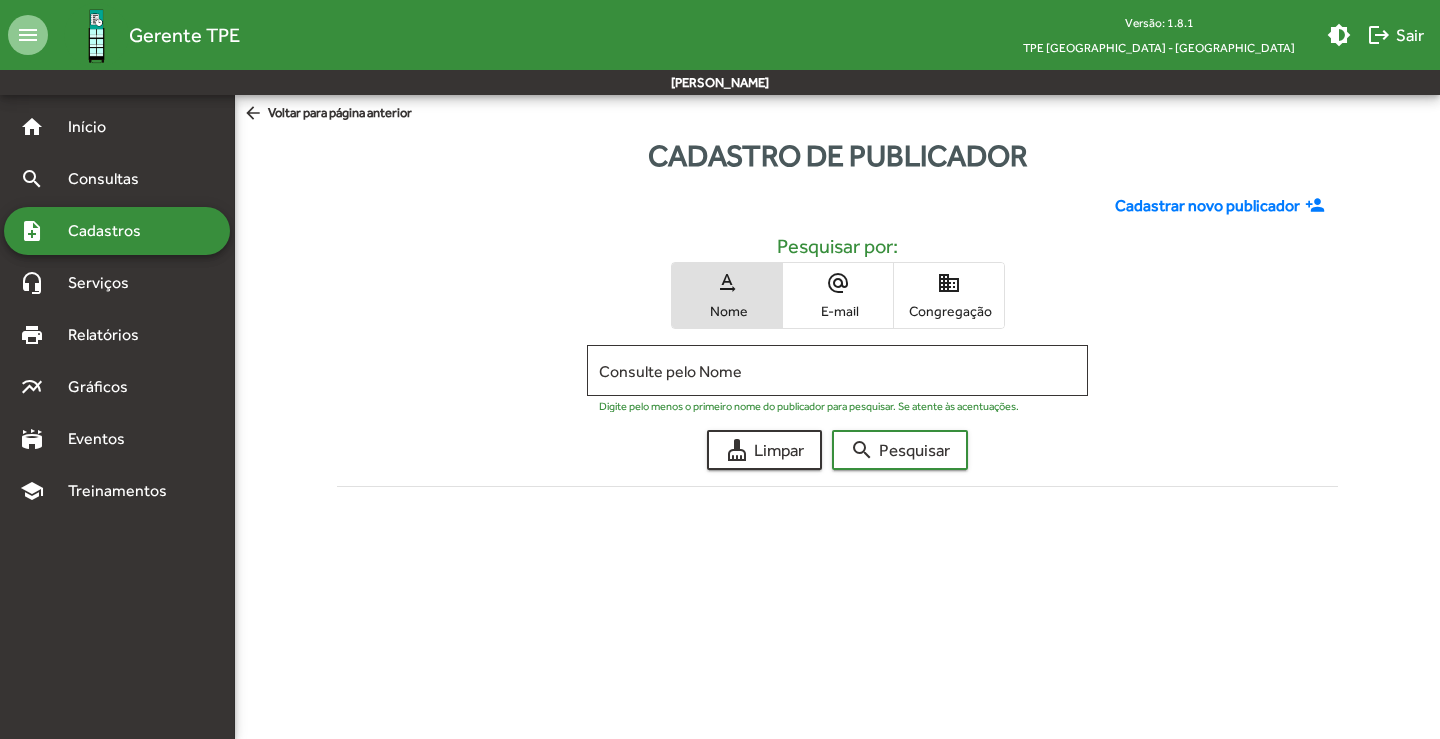 click on "alternate_email E-mail" at bounding box center (838, 295) 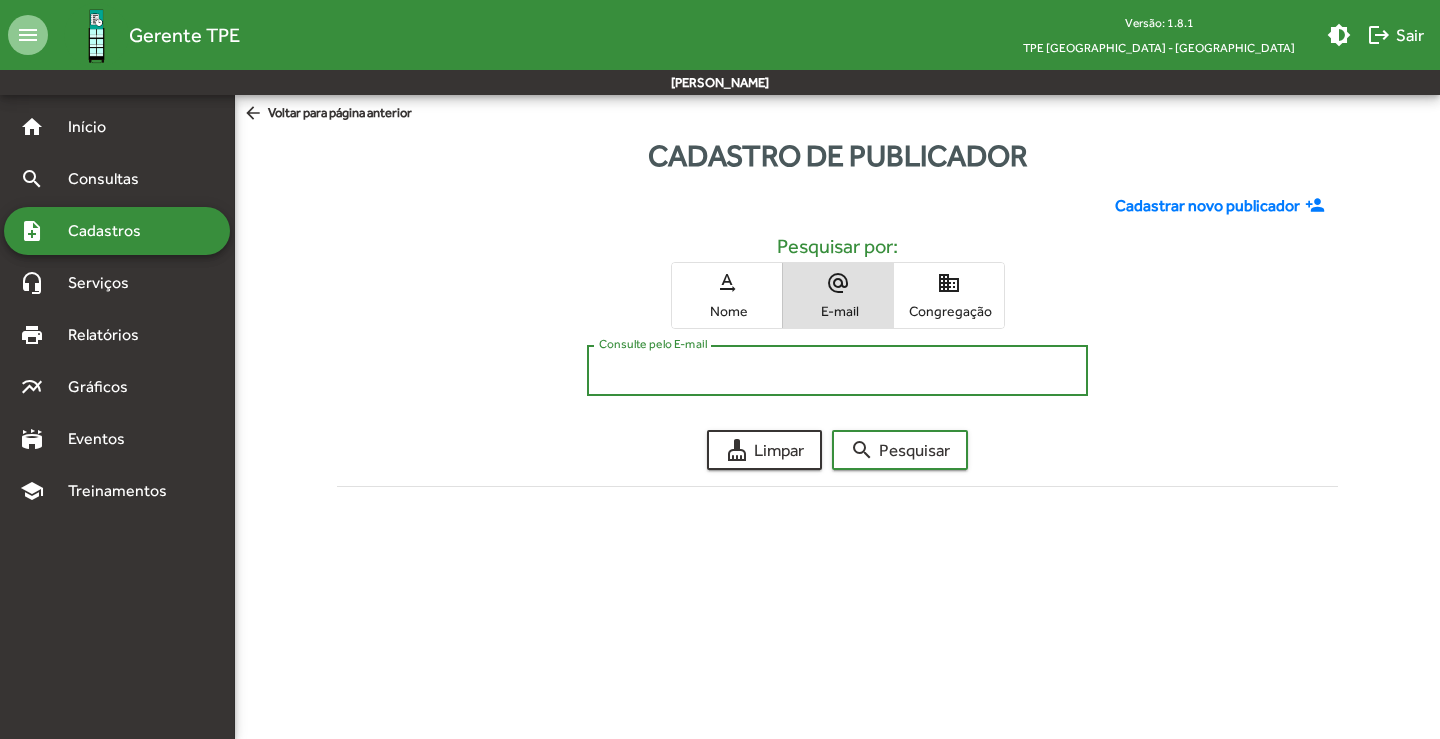 click on "Consulte pelo E-mail" at bounding box center [837, 371] 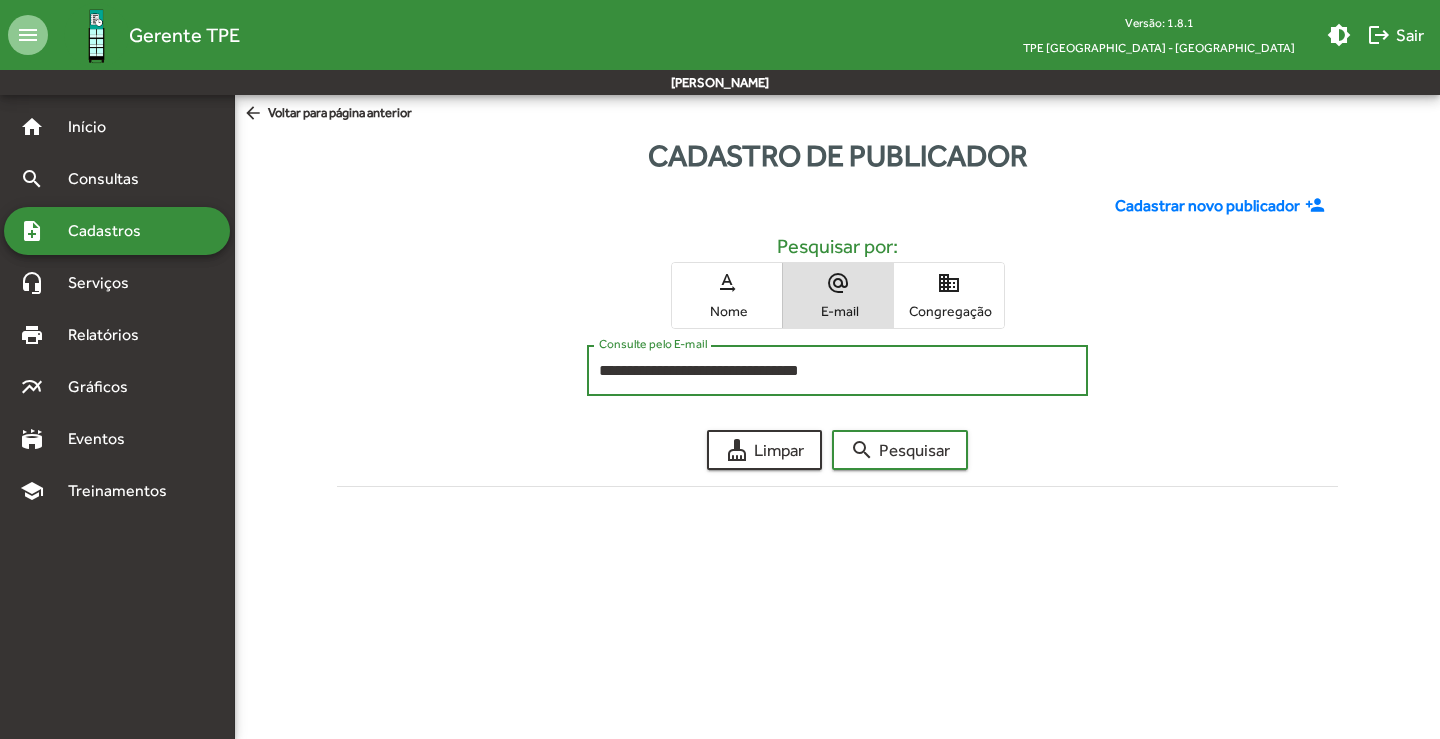 type on "**********" 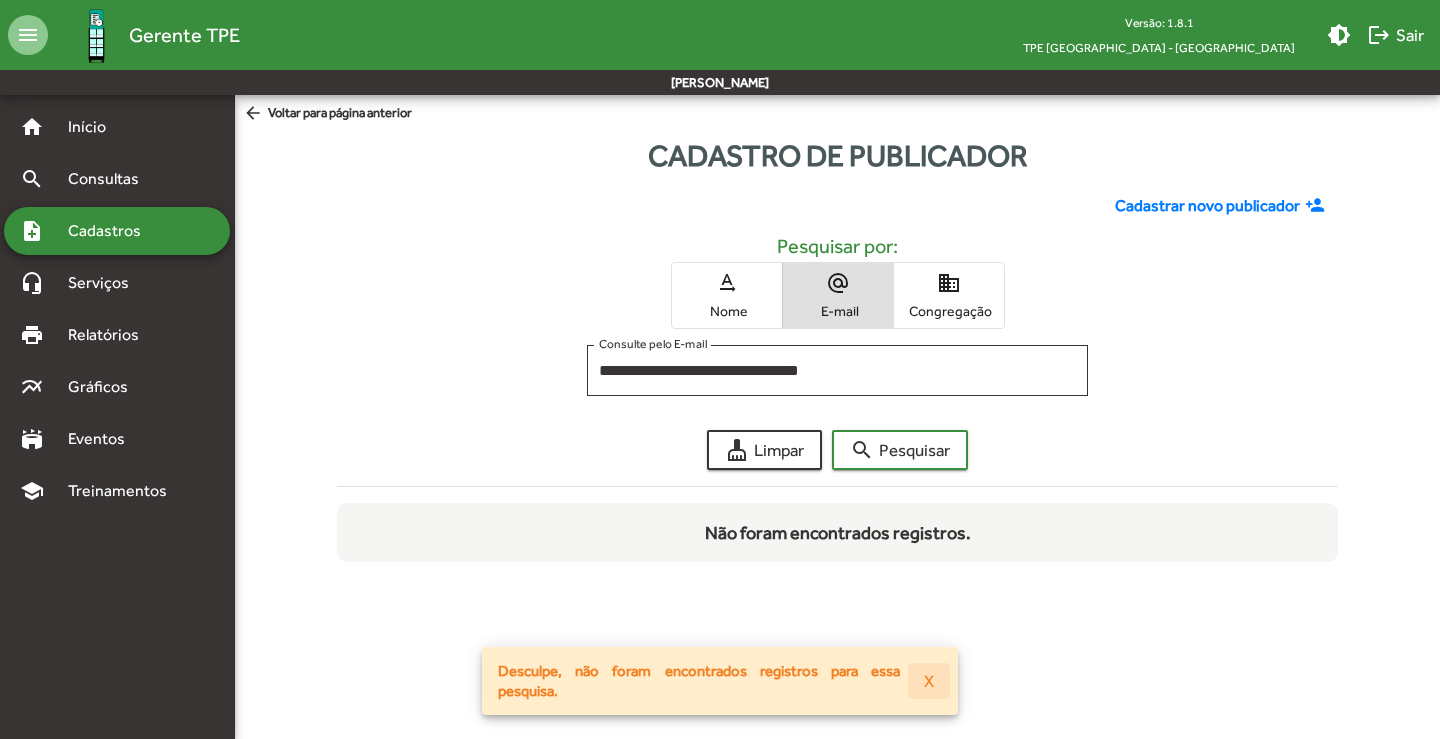 click on "X" at bounding box center [929, 681] 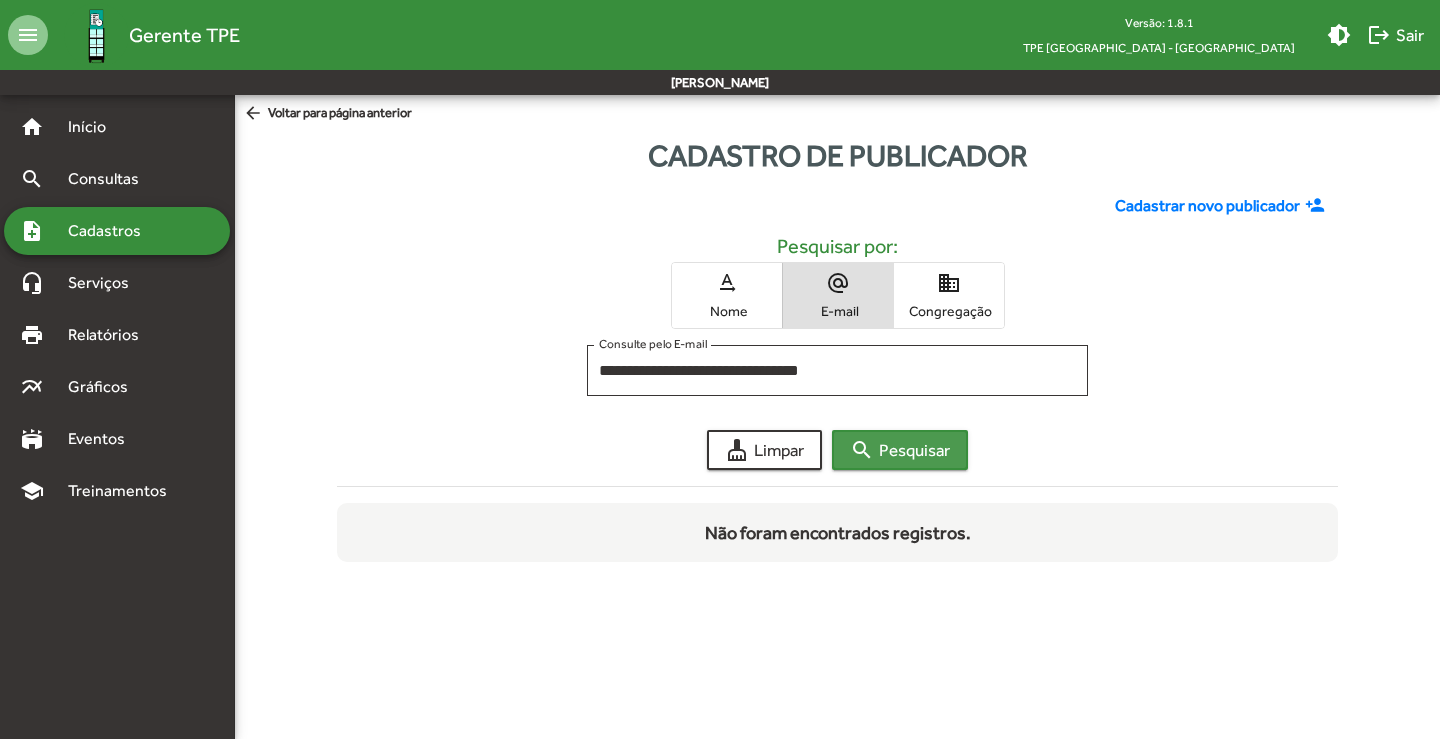 click on "search  Pesquisar" 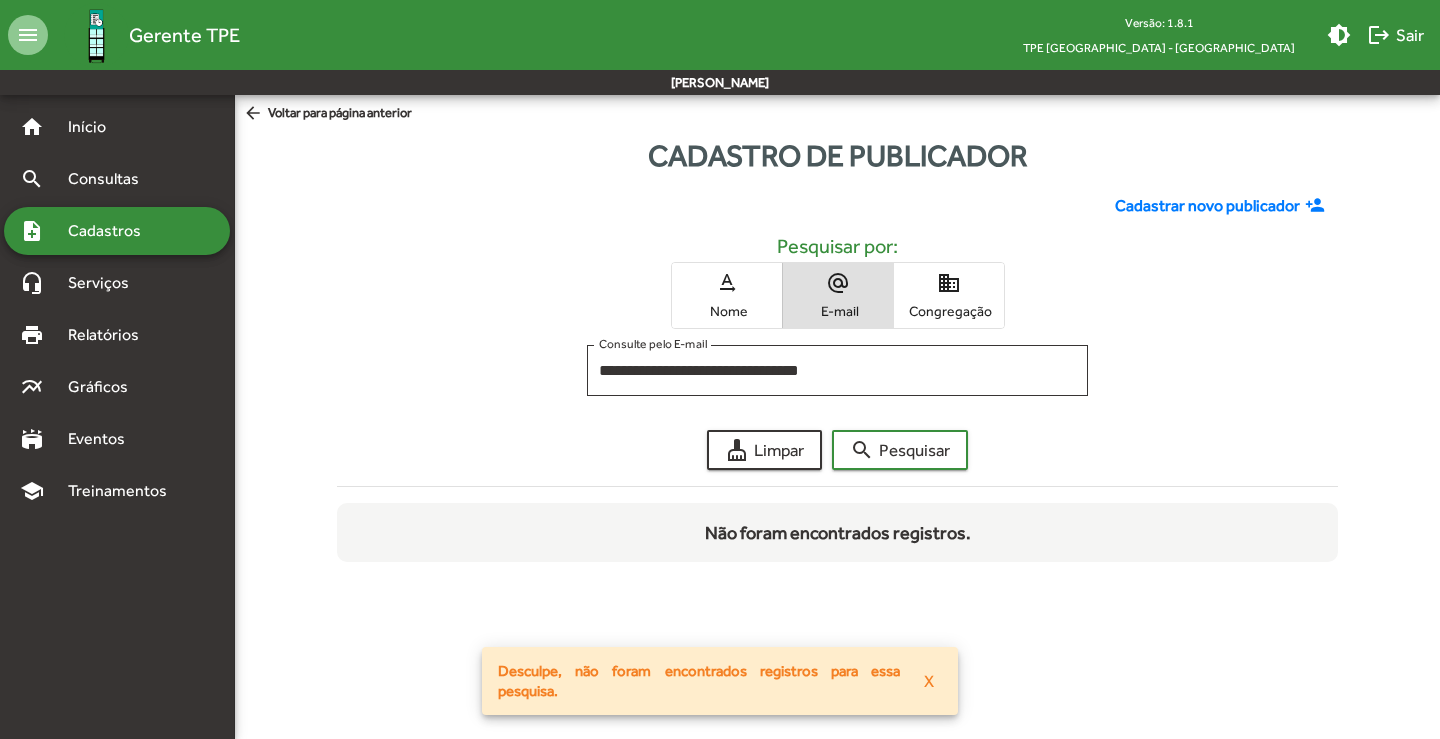 click on "X" at bounding box center [929, 681] 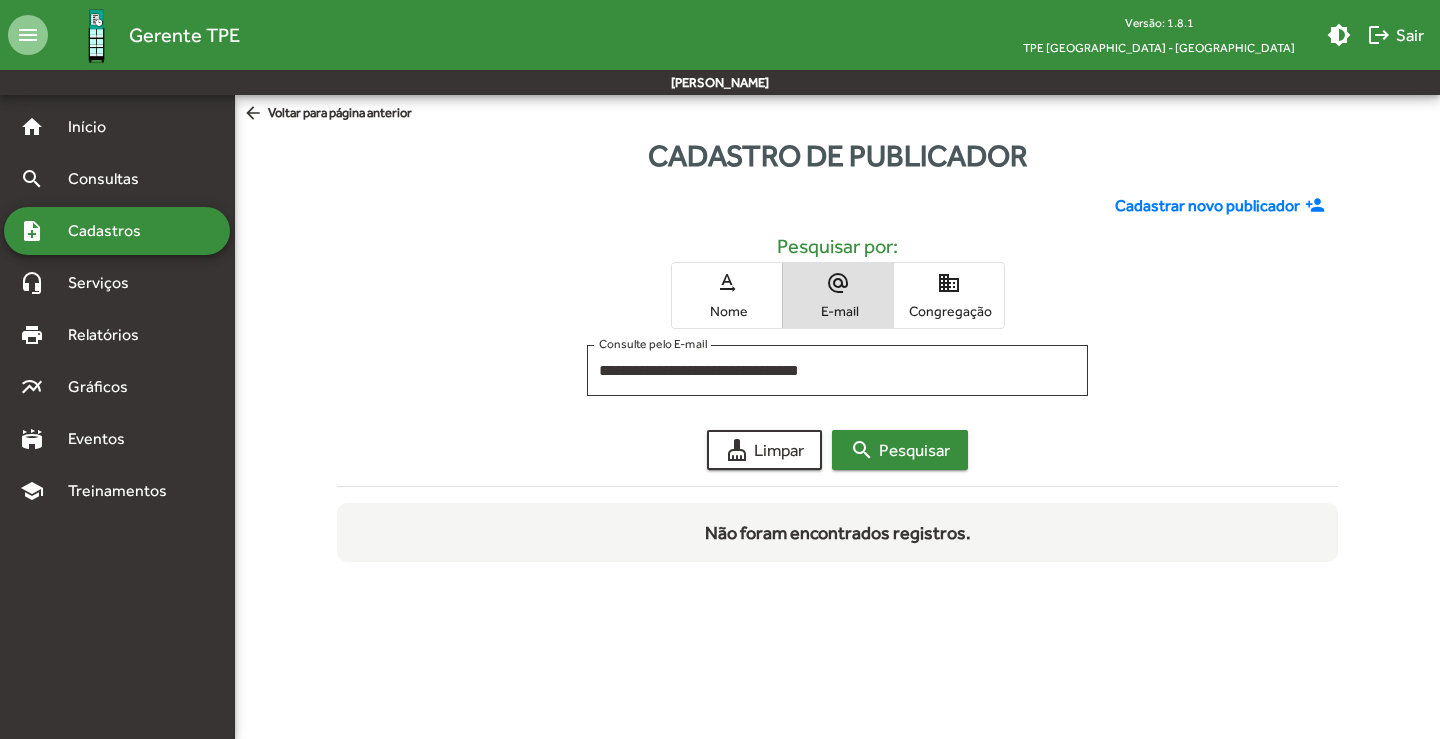 click on "search  Pesquisar" 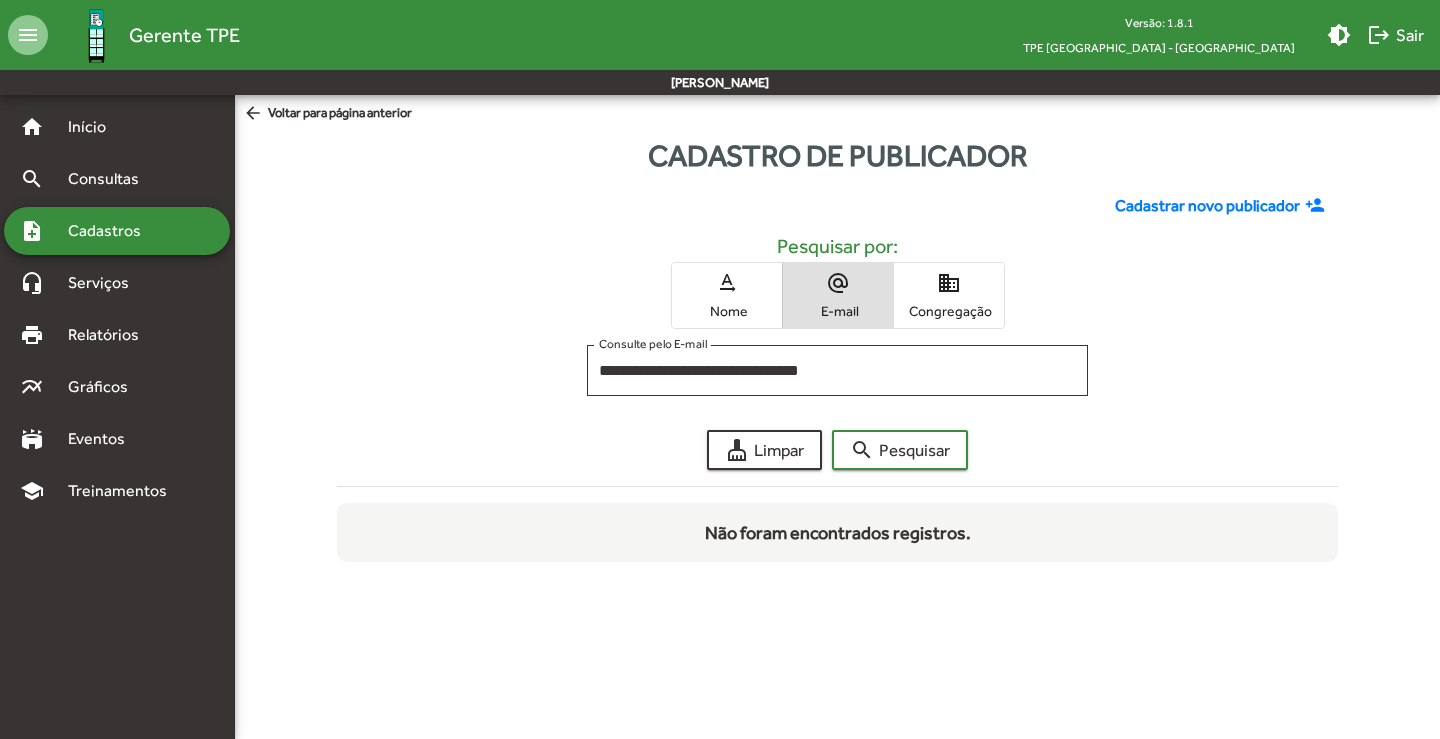 click on "Cadastros" at bounding box center (111, 231) 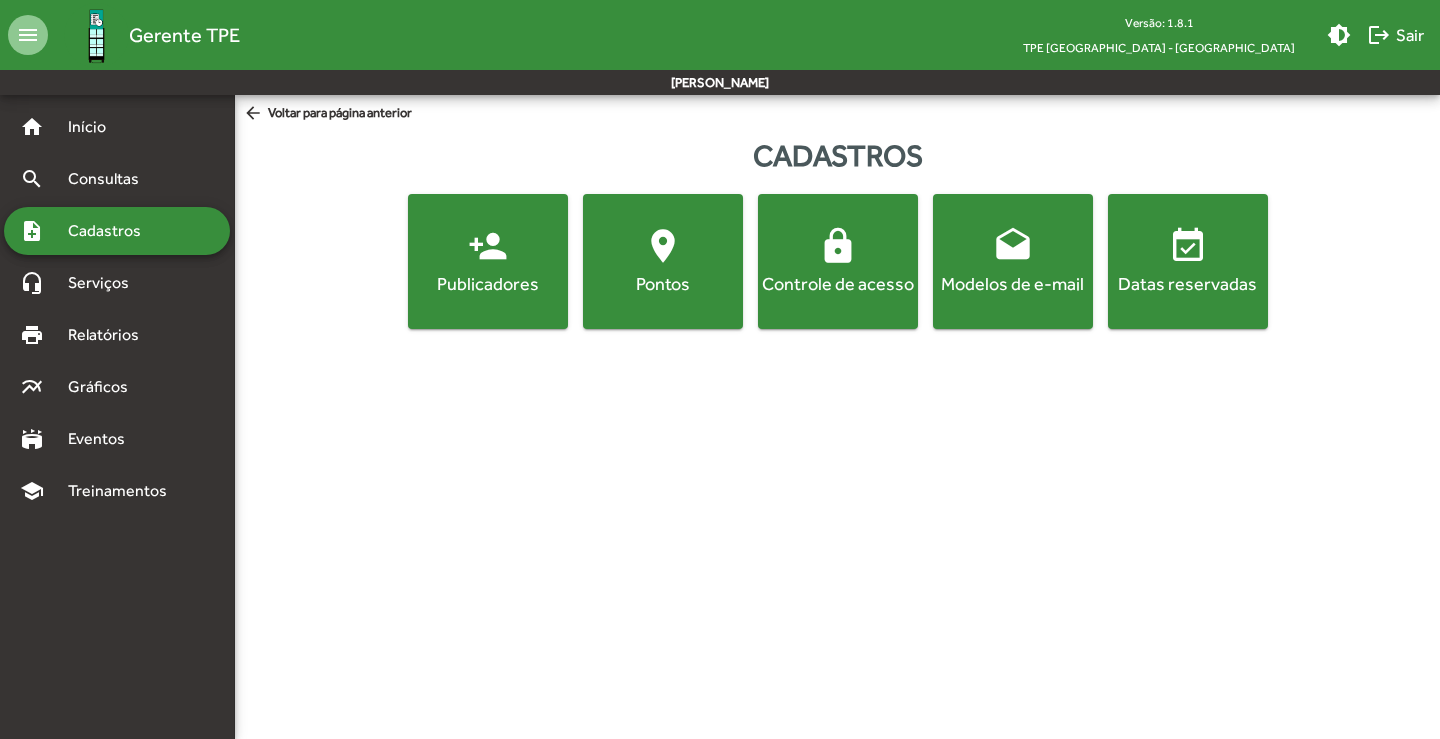 click on "Publicadores" 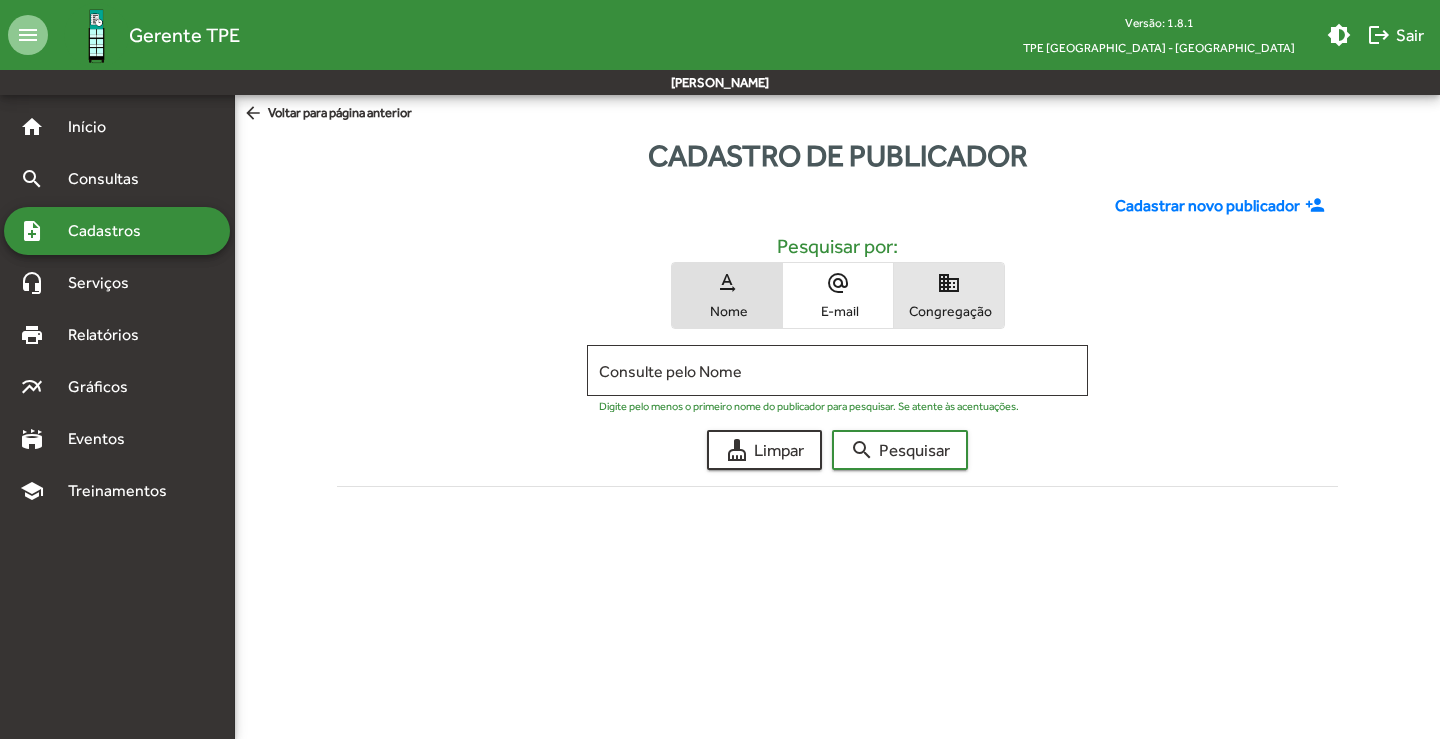 click on "Congregação" at bounding box center (949, 311) 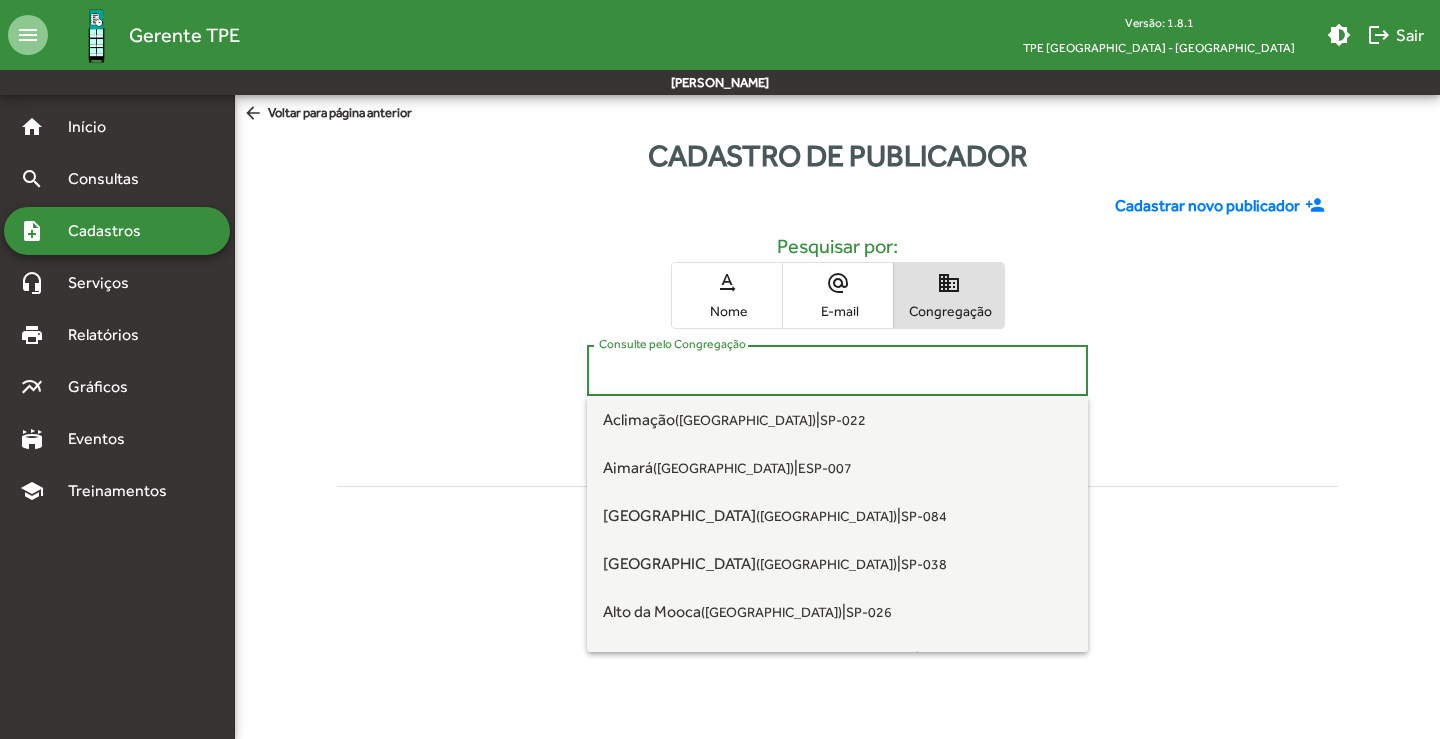 click on "Consulte pelo Congregação" at bounding box center [837, 371] 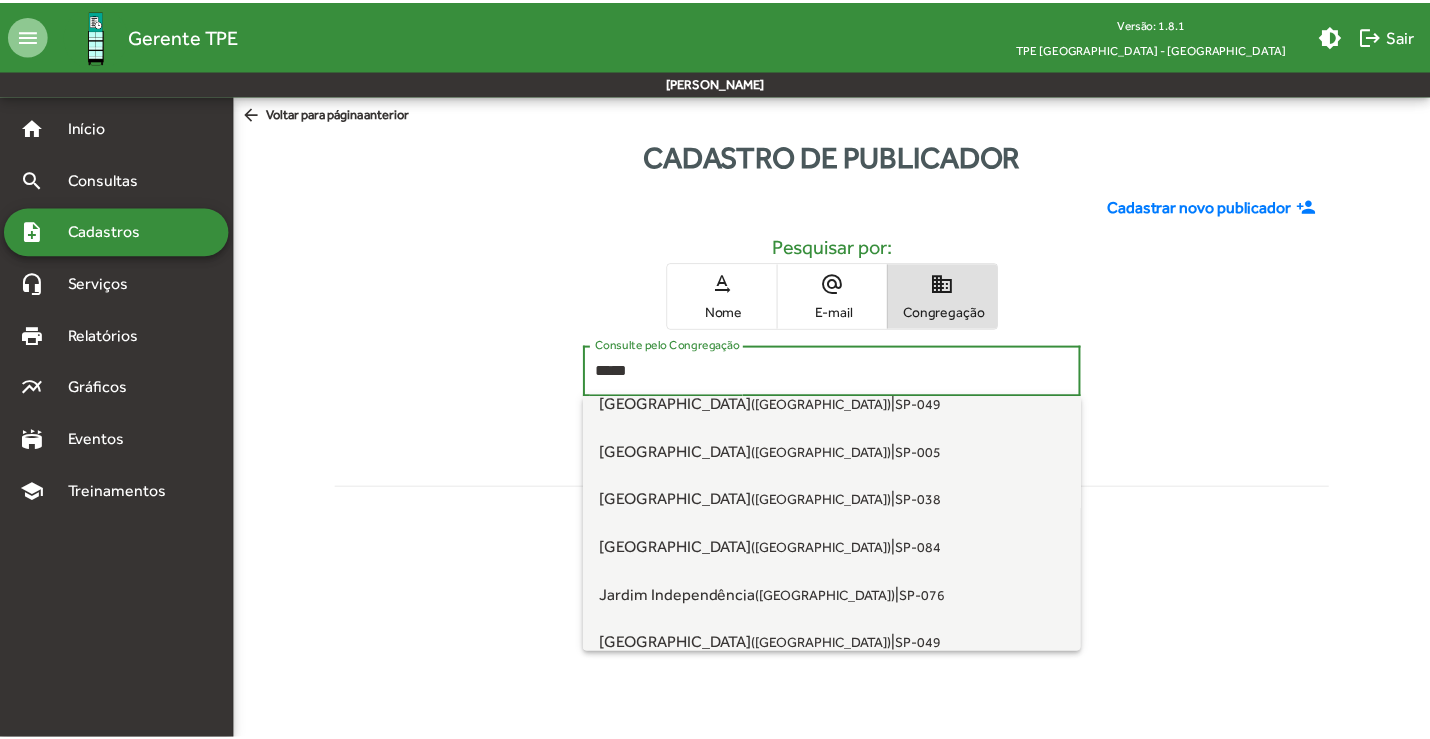 scroll, scrollTop: 500, scrollLeft: 0, axis: vertical 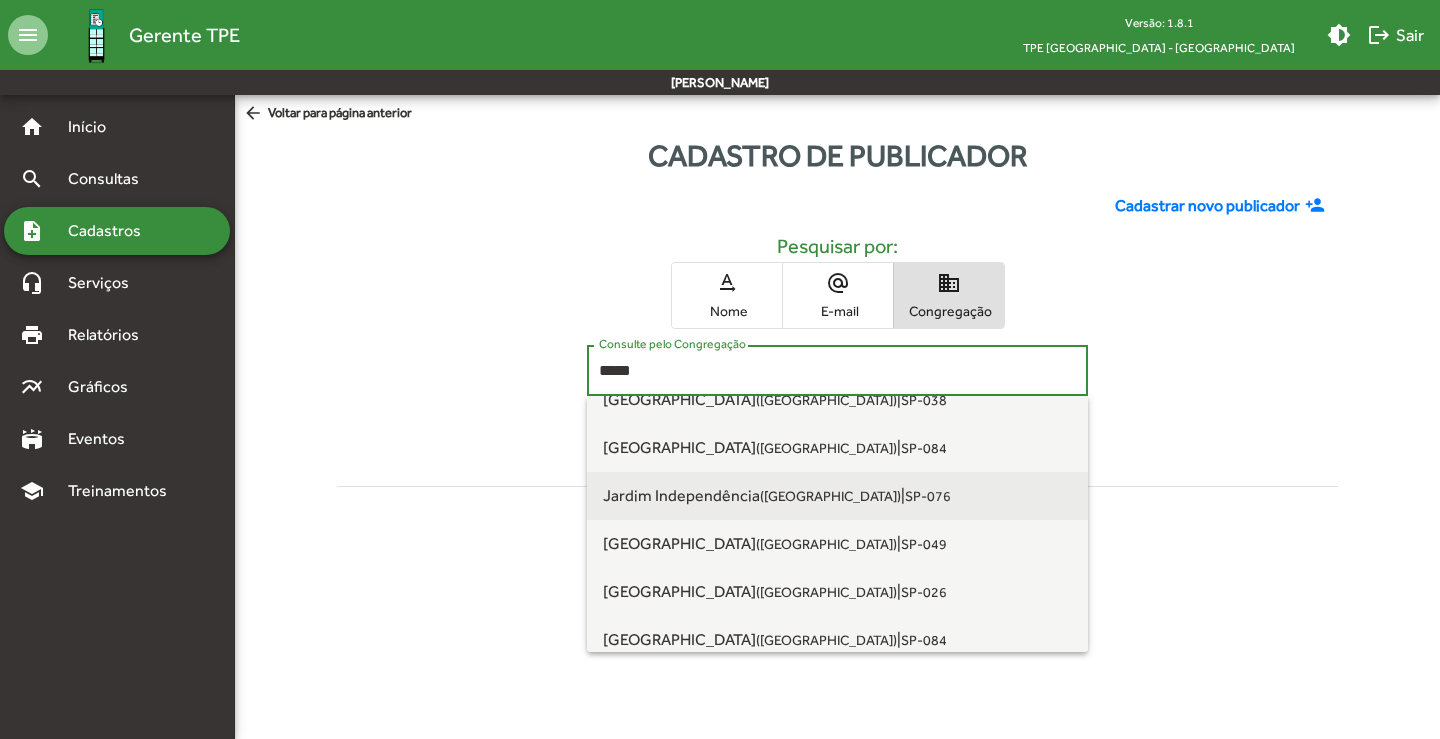 click on "([GEOGRAPHIC_DATA])" at bounding box center [830, 496] 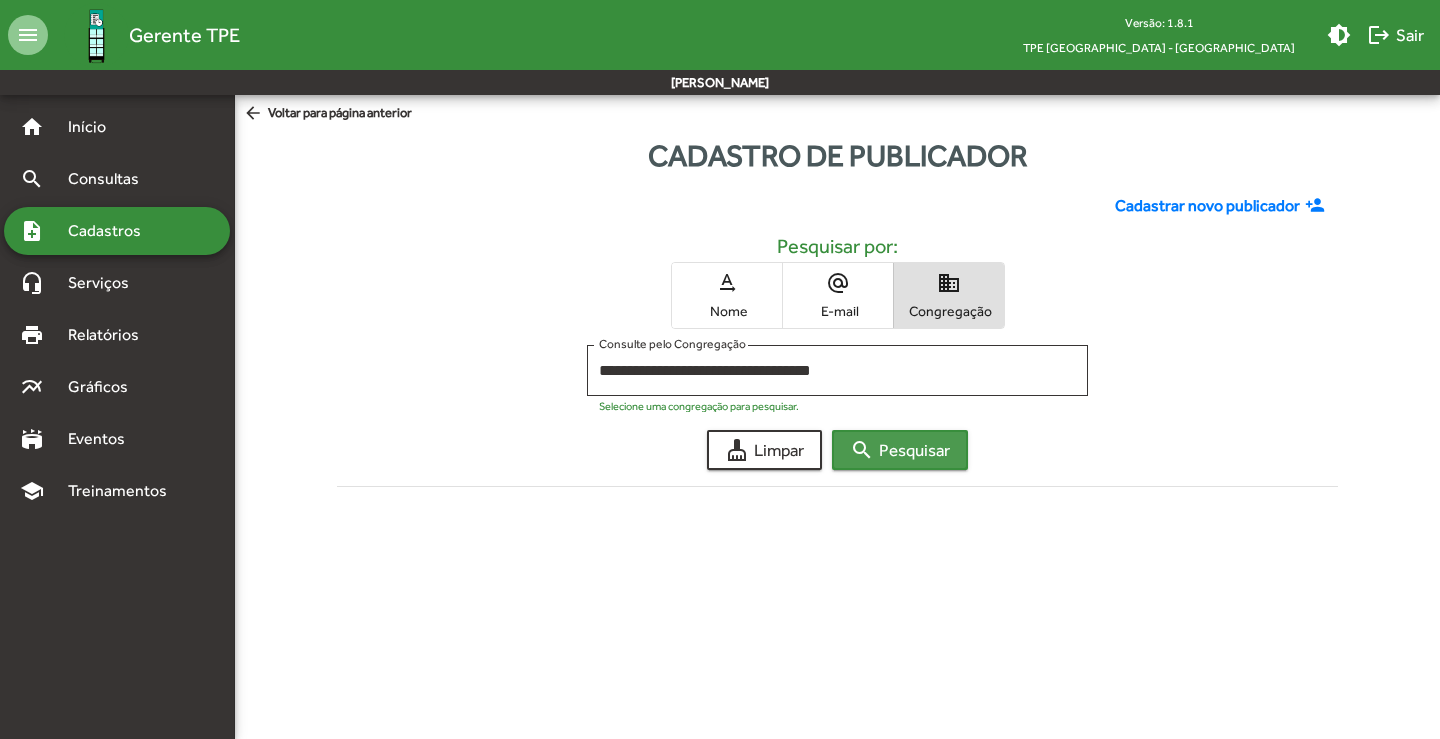click on "search  Pesquisar" 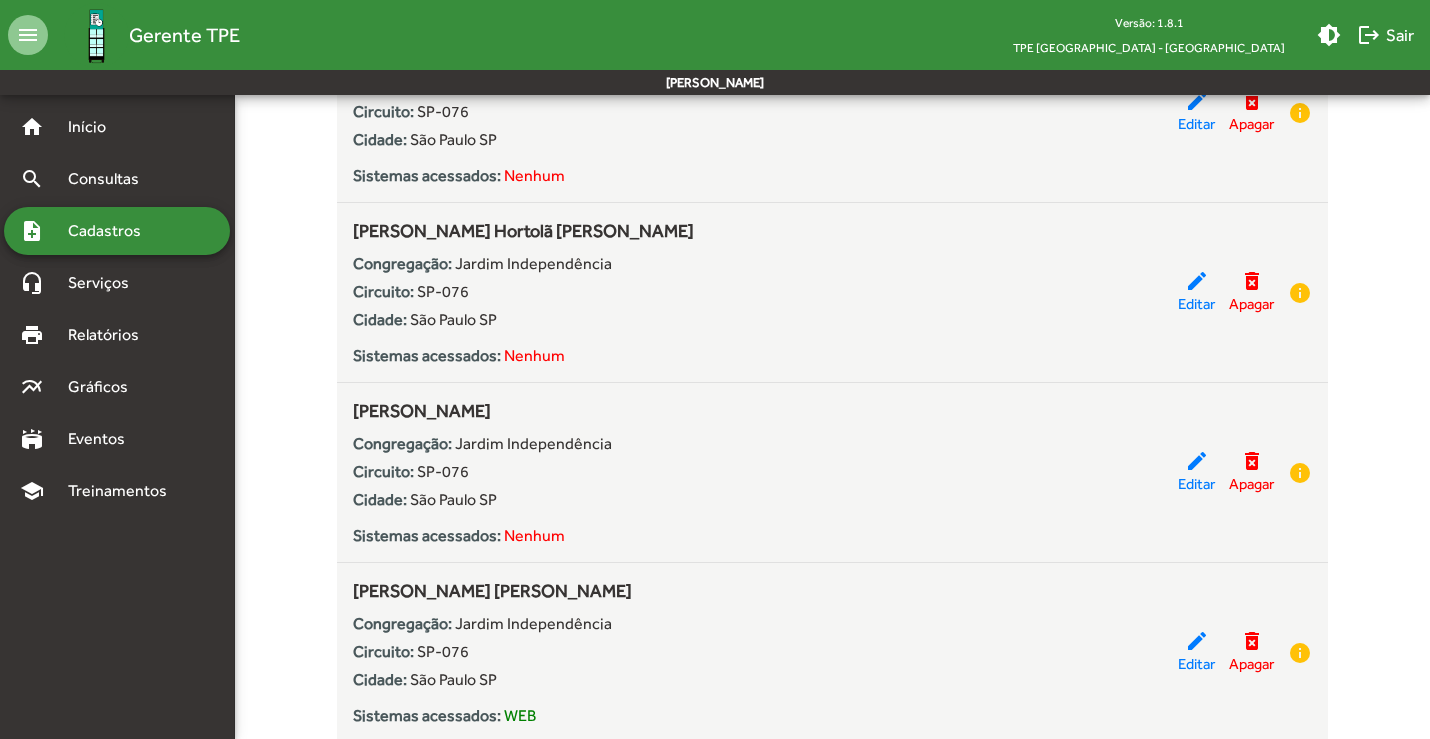 scroll, scrollTop: 2900, scrollLeft: 0, axis: vertical 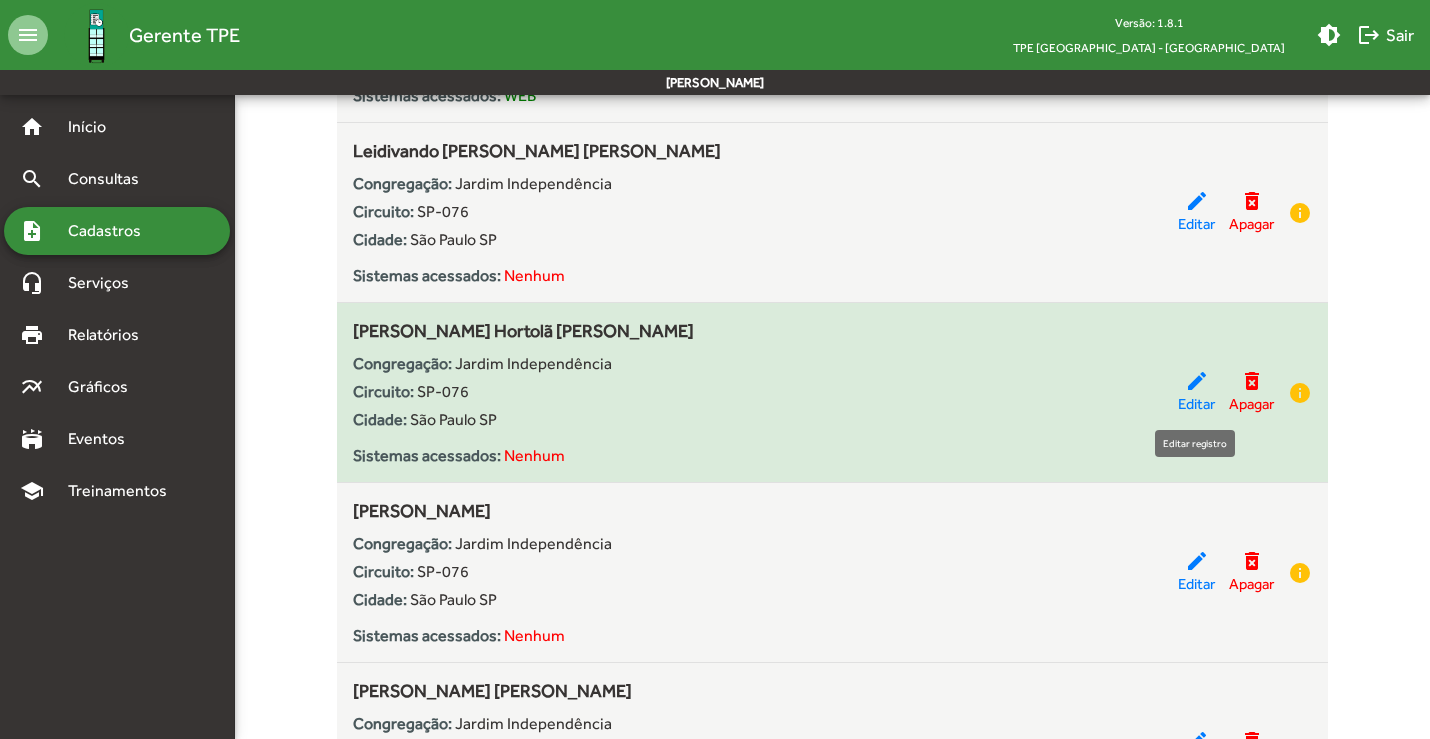 click on "edit" 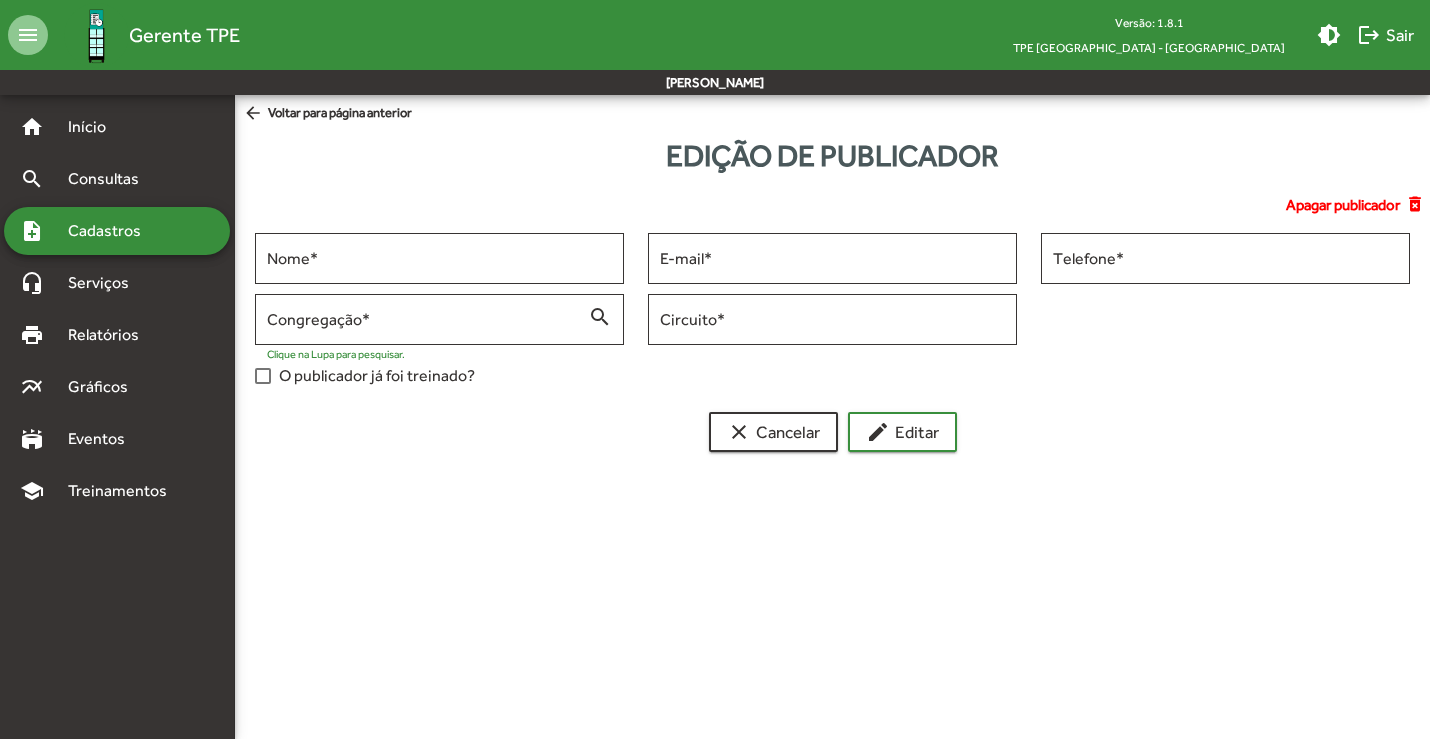 scroll, scrollTop: 0, scrollLeft: 0, axis: both 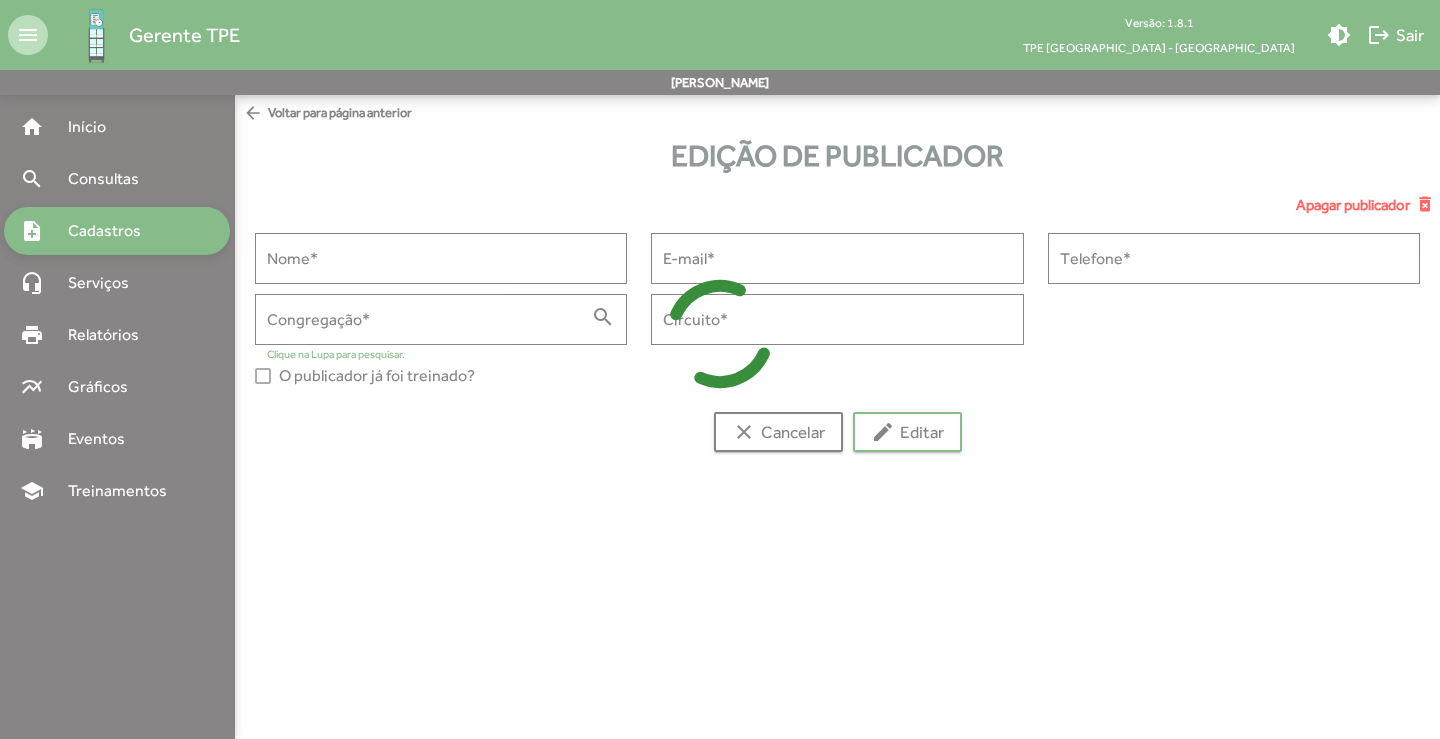 type on "**********" 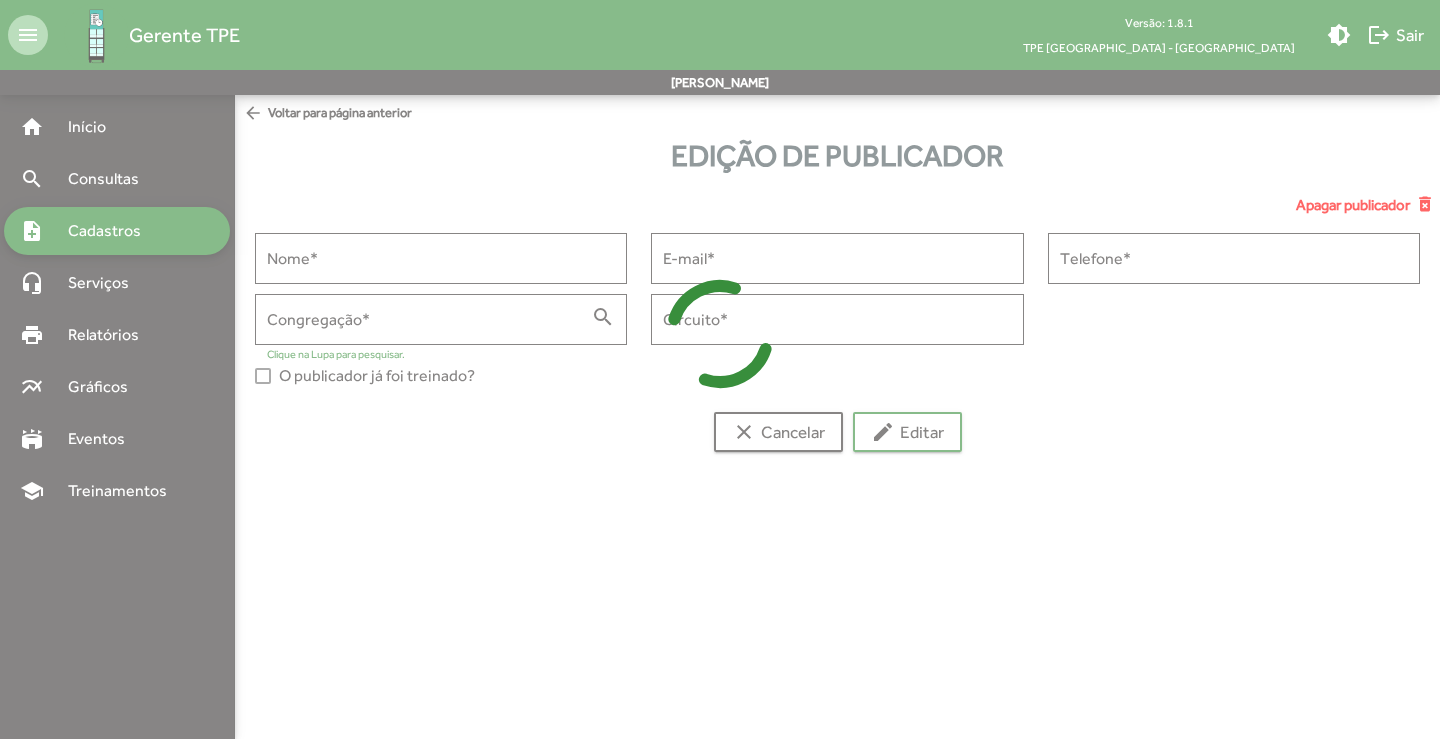 type on "**********" 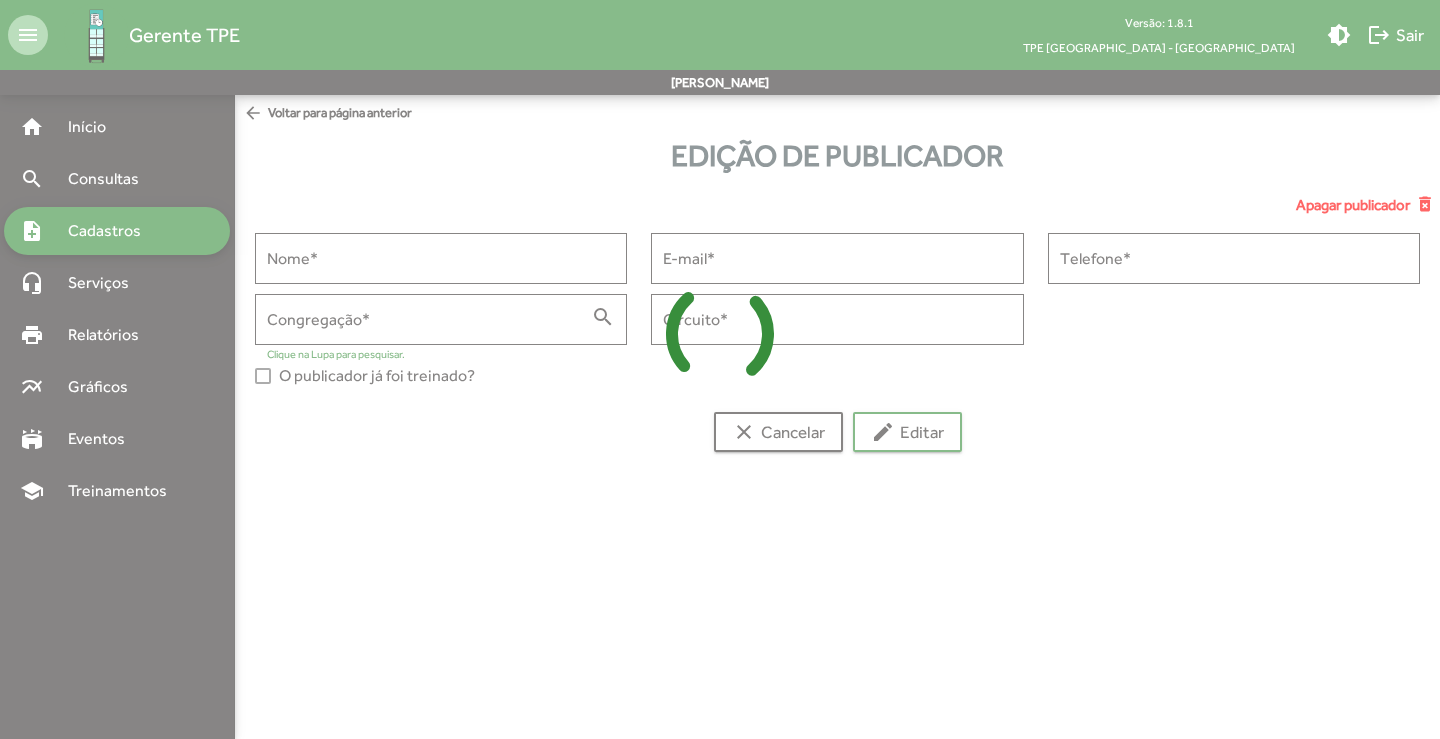 type on "**********" 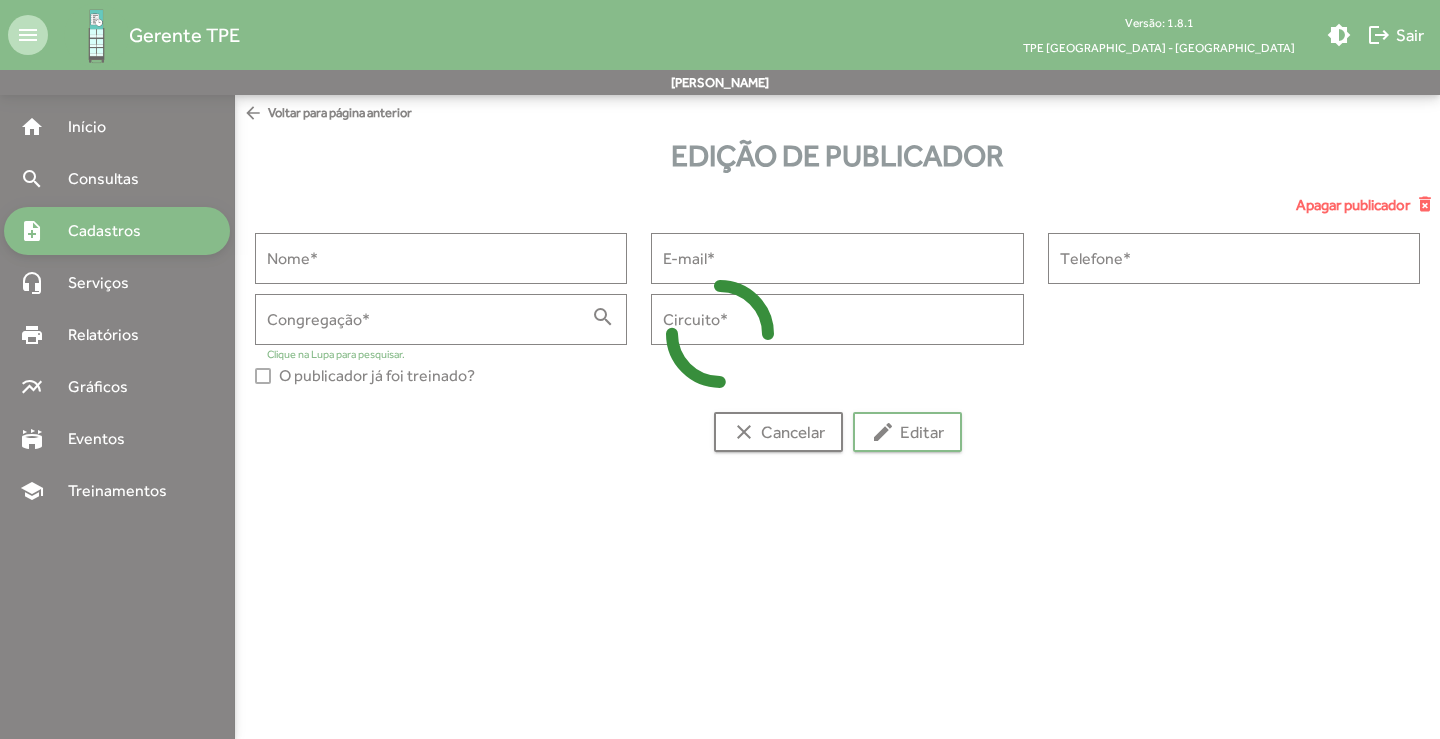type on "**********" 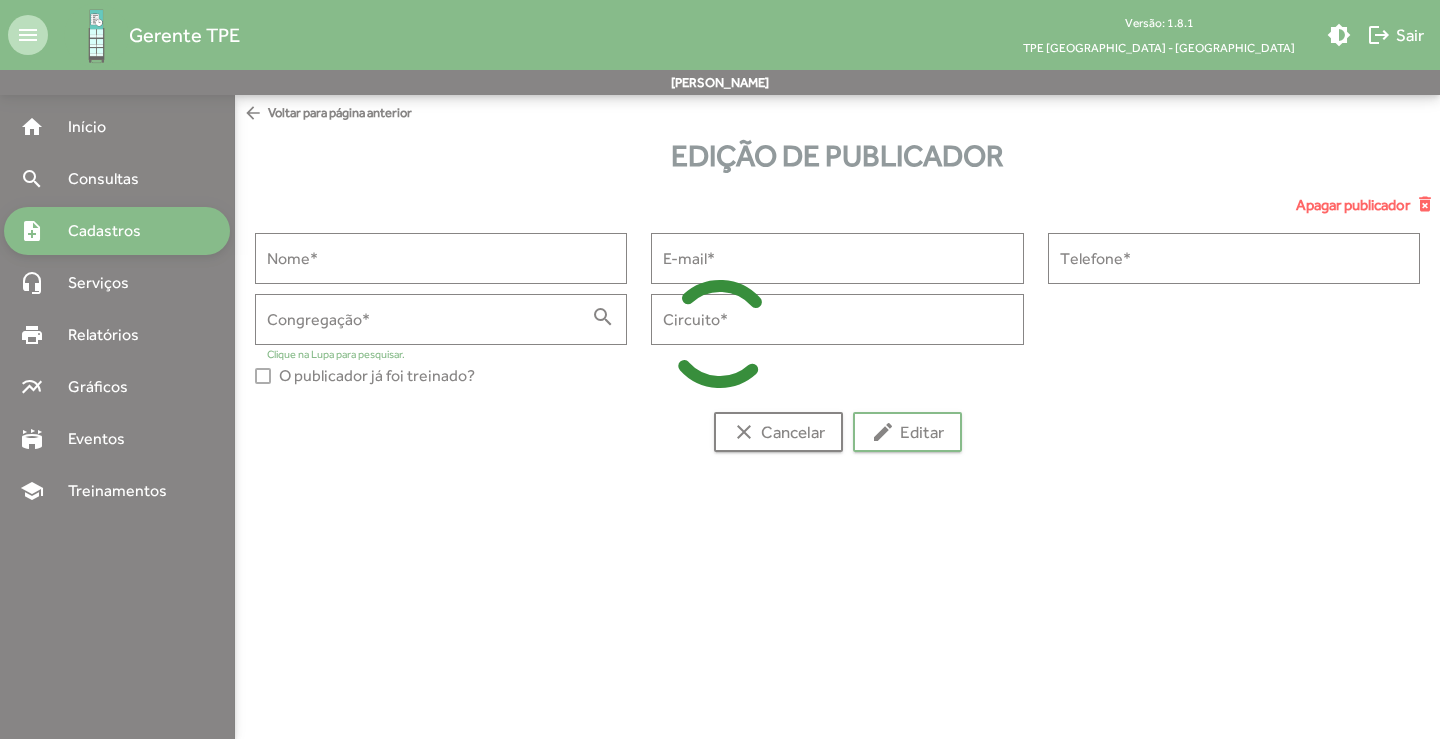 type on "******" 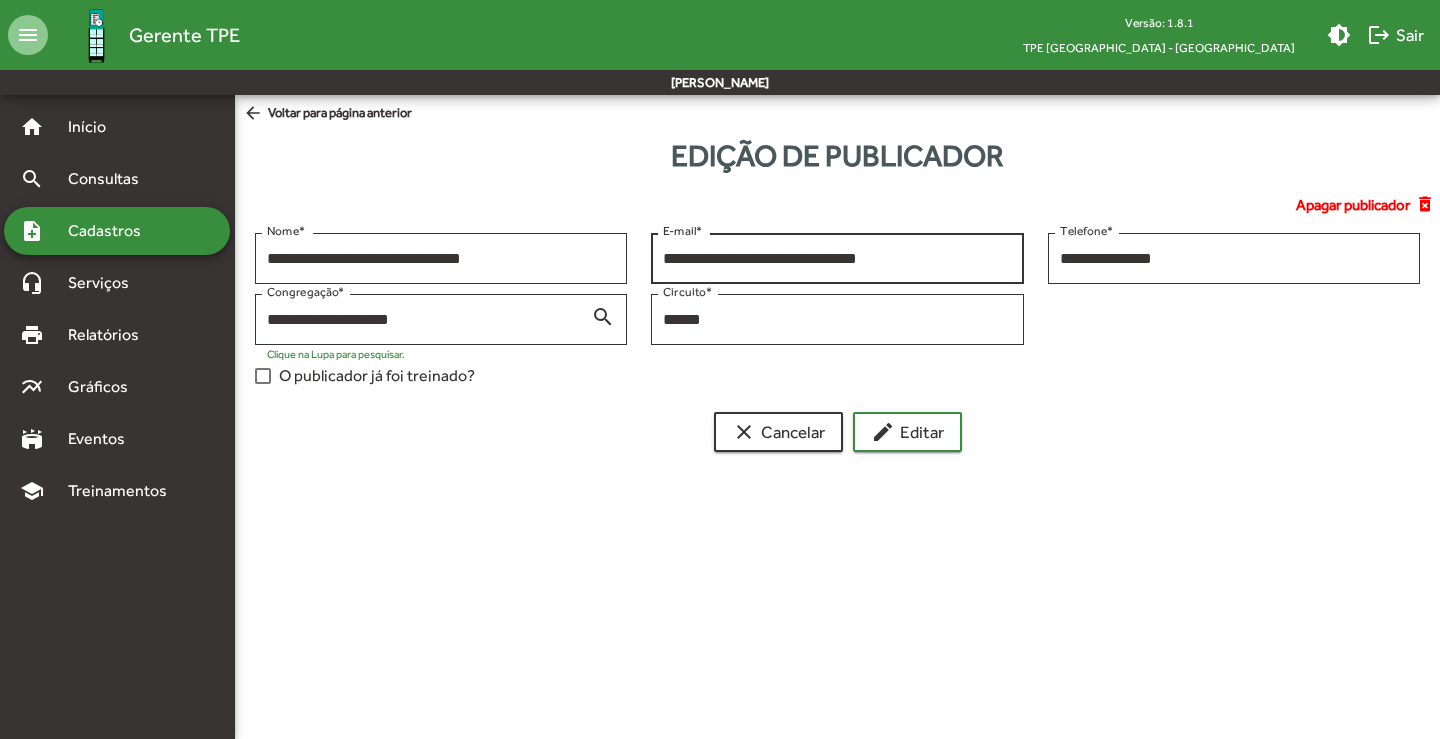 click on "**********" at bounding box center (837, 259) 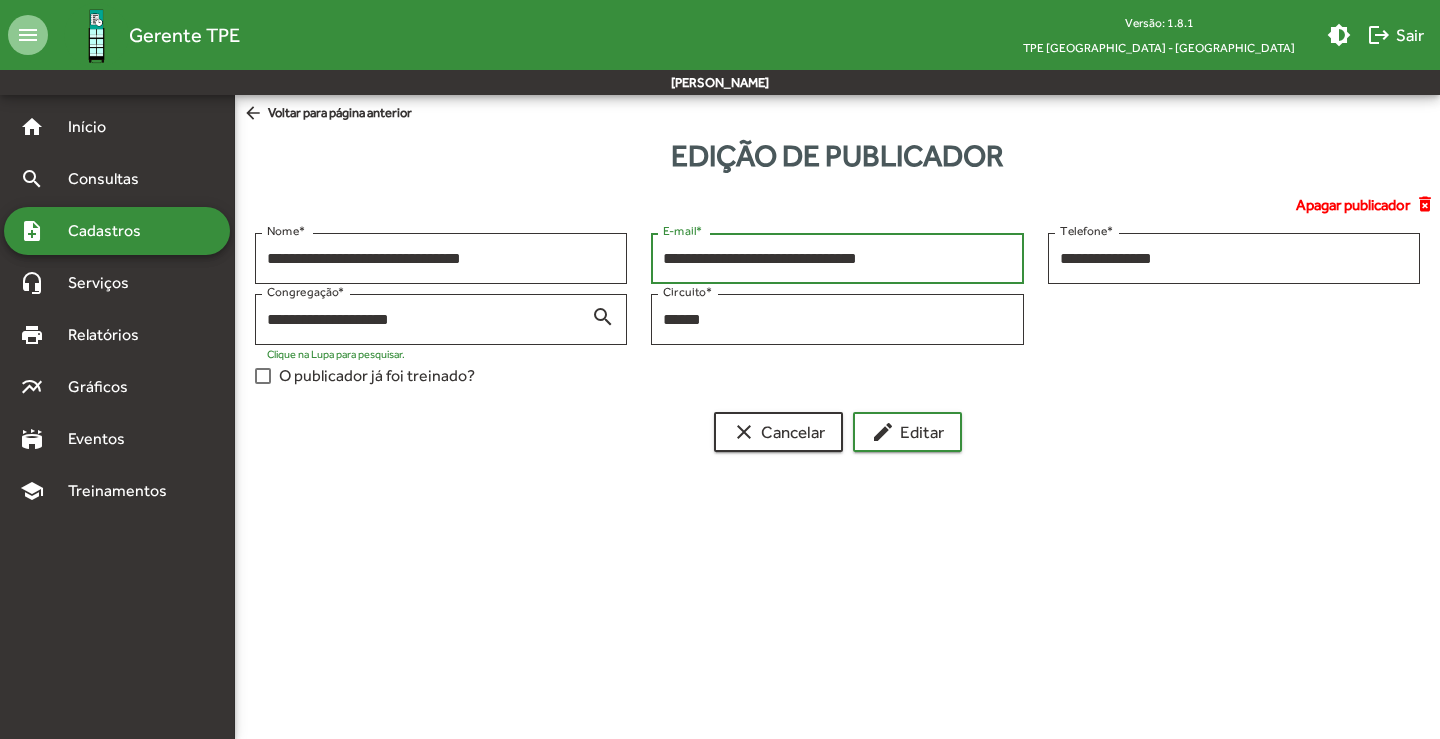 click on "**********" at bounding box center [837, 259] 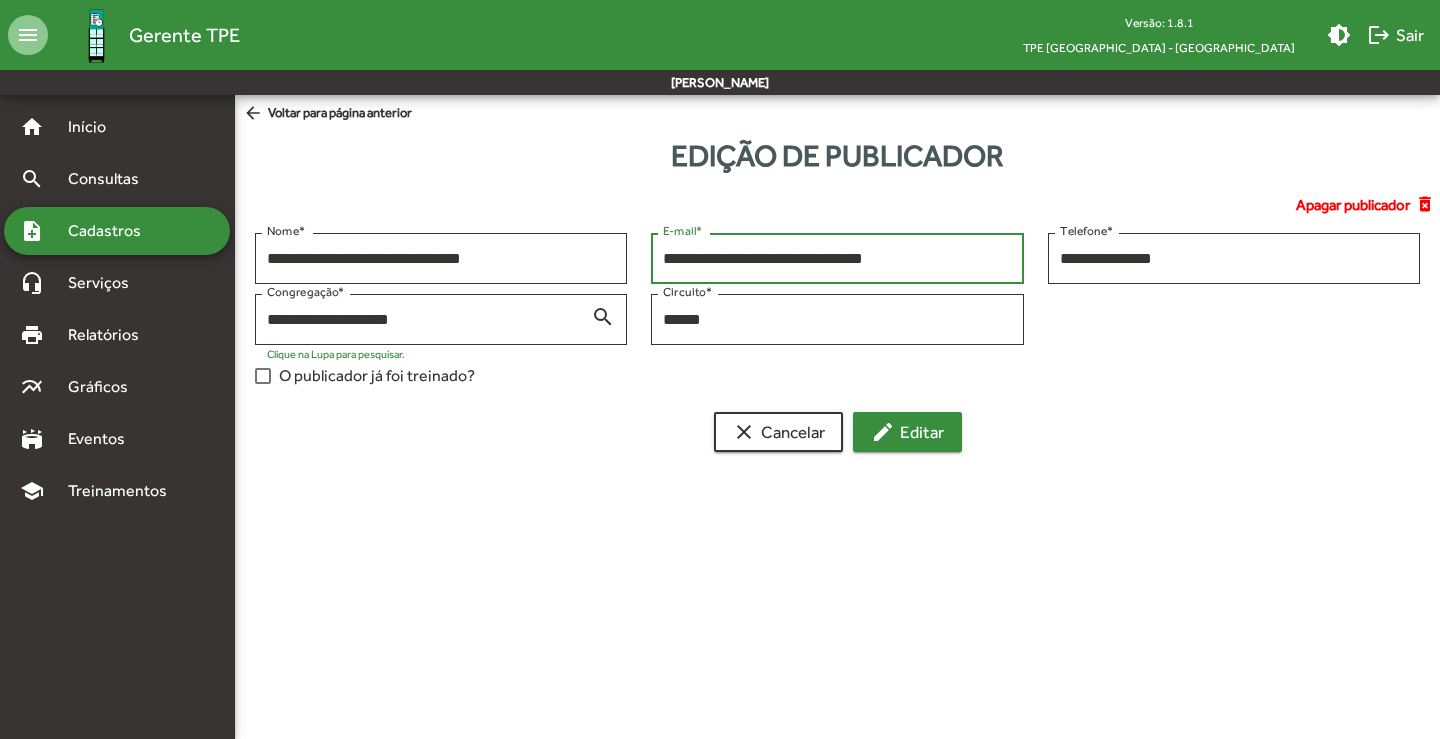 type on "**********" 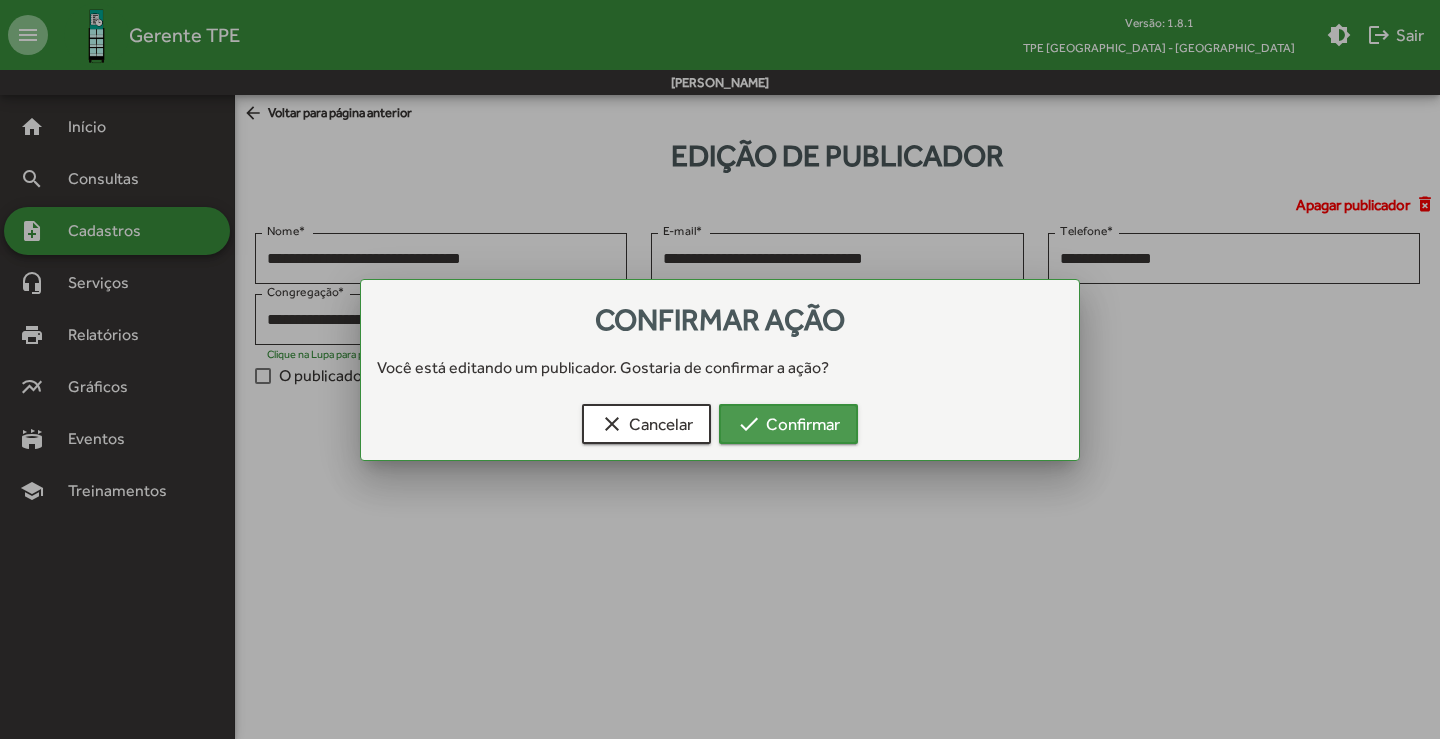 click on "check  Confirmar" at bounding box center [788, 424] 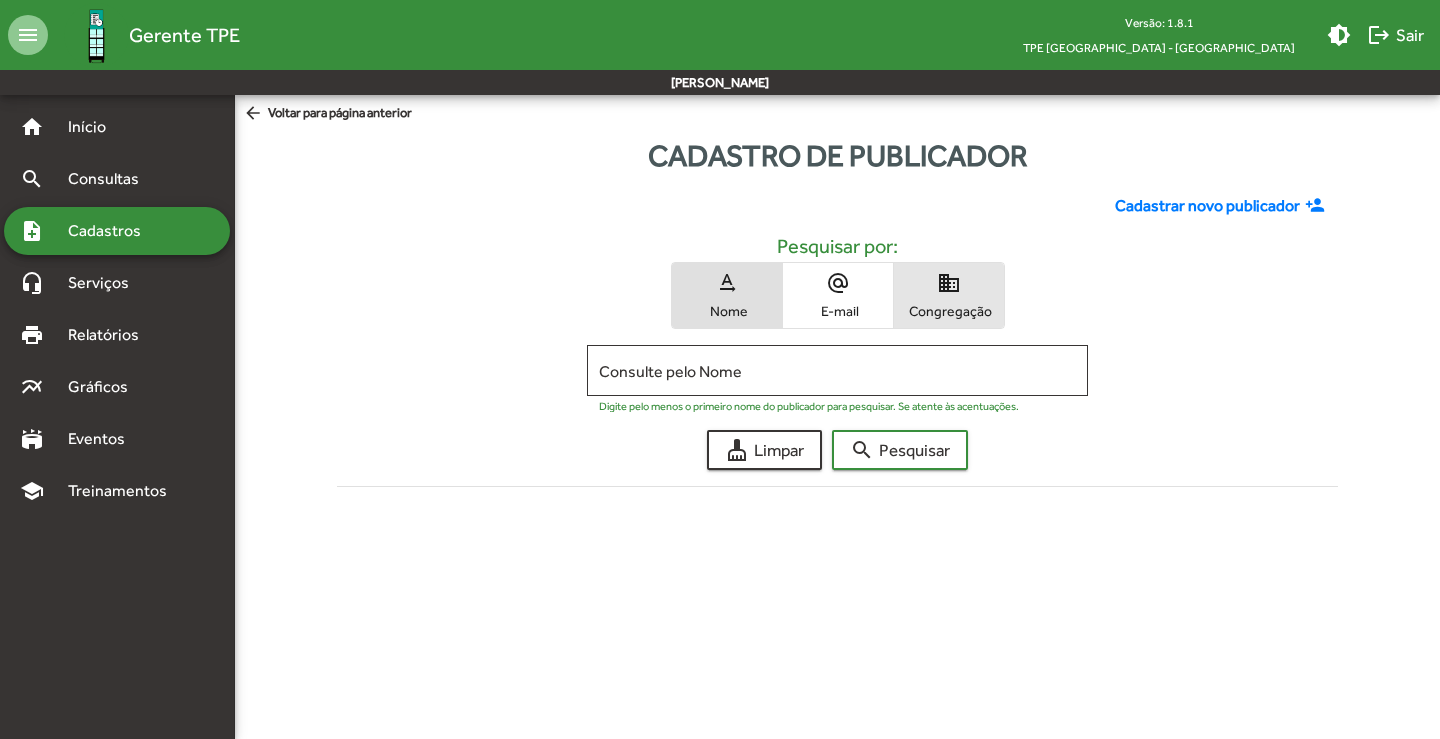 click on "Congregação" at bounding box center [949, 311] 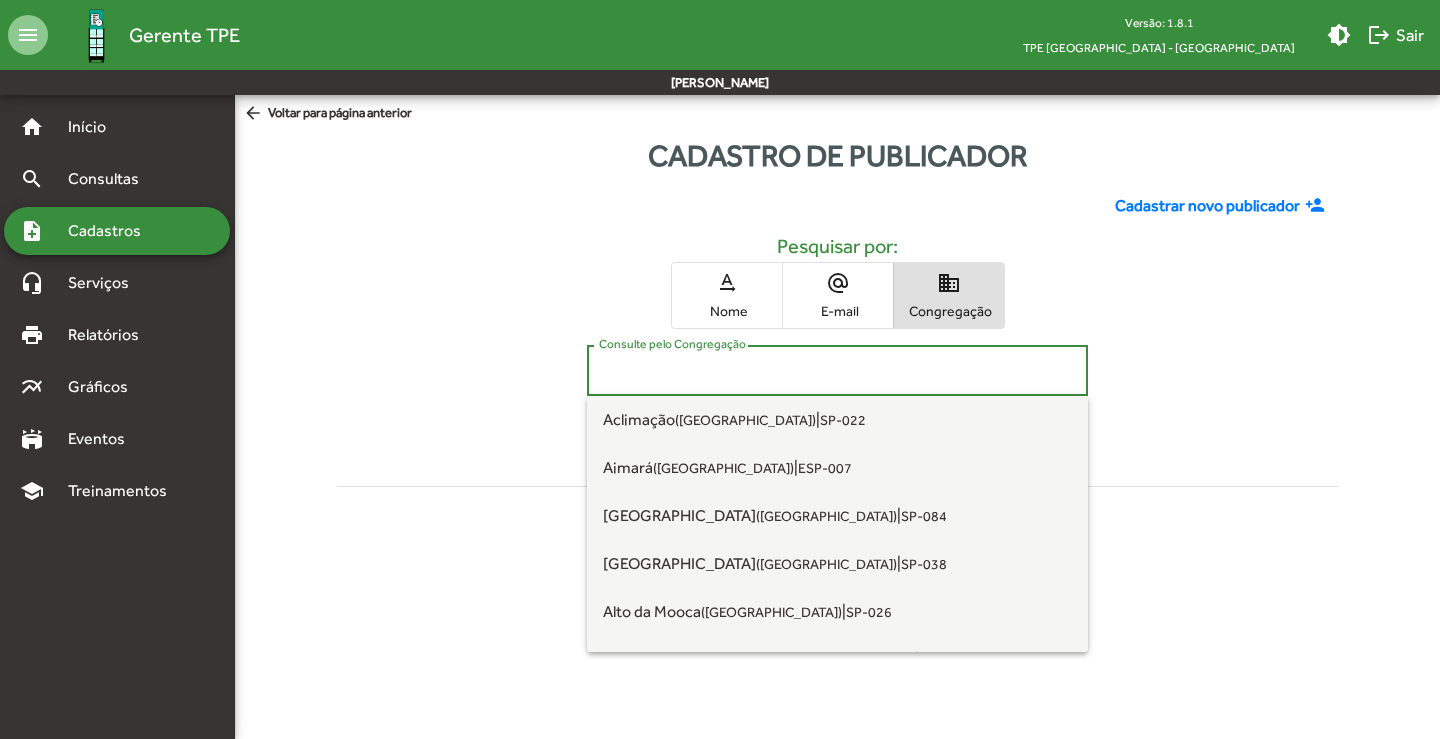 click on "Consulte pelo Congregação" at bounding box center [837, 371] 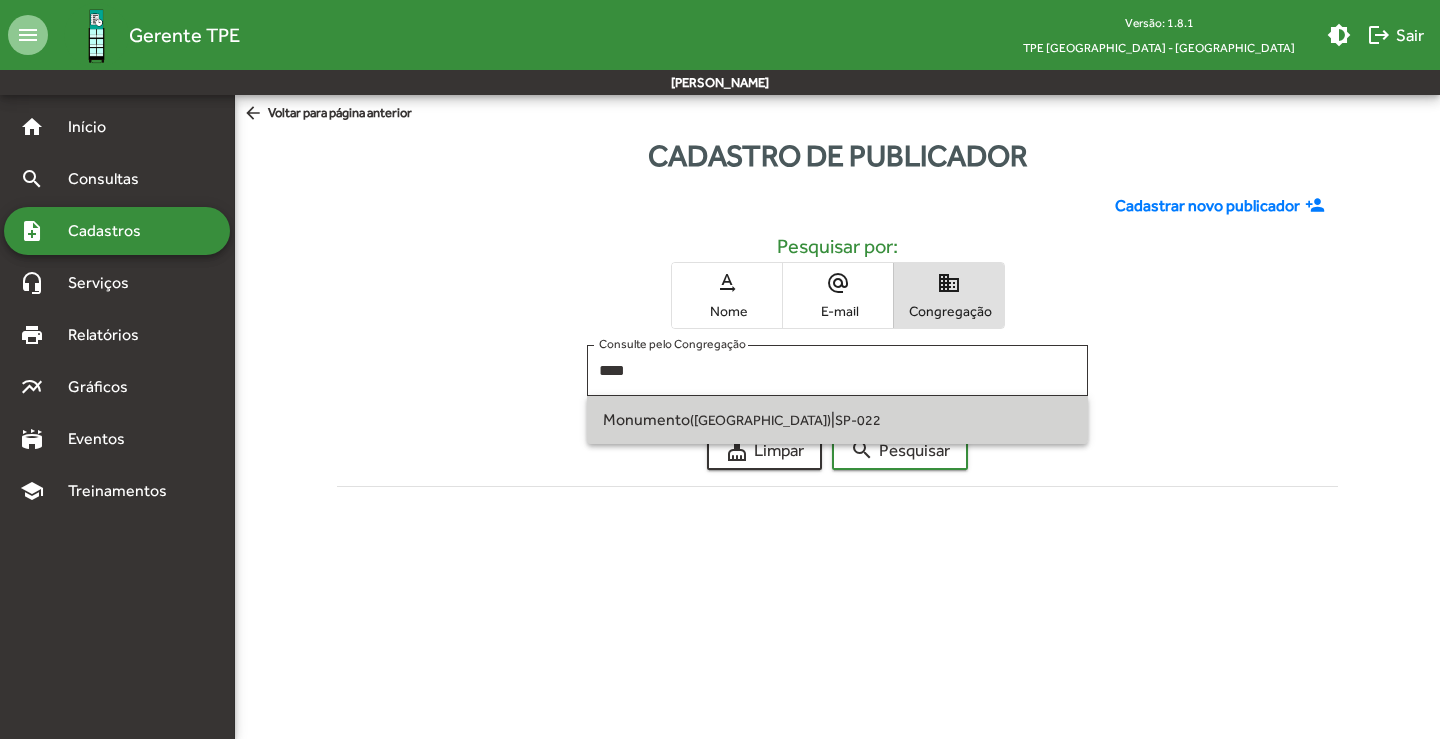 click on "Monumento  ([GEOGRAPHIC_DATA])" at bounding box center [717, 419] 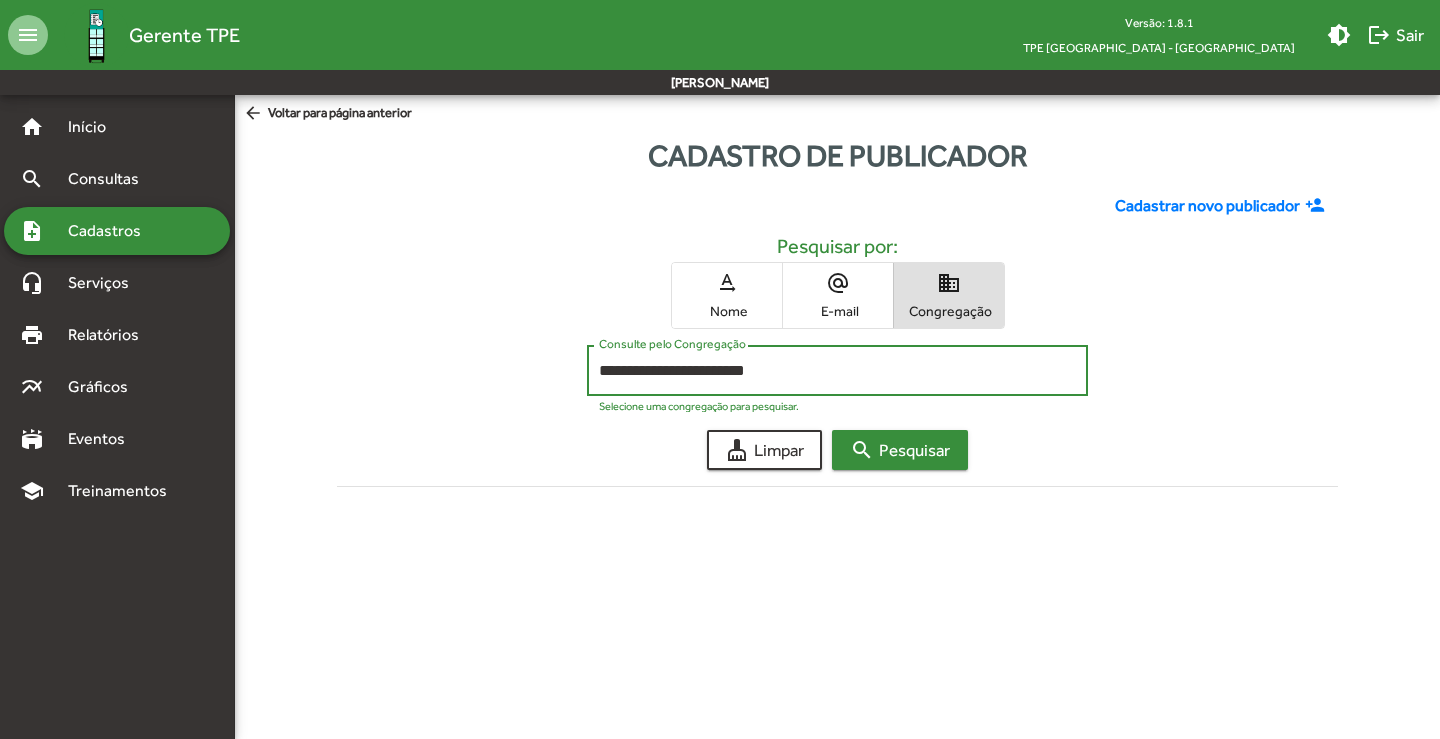 click on "search  Pesquisar" 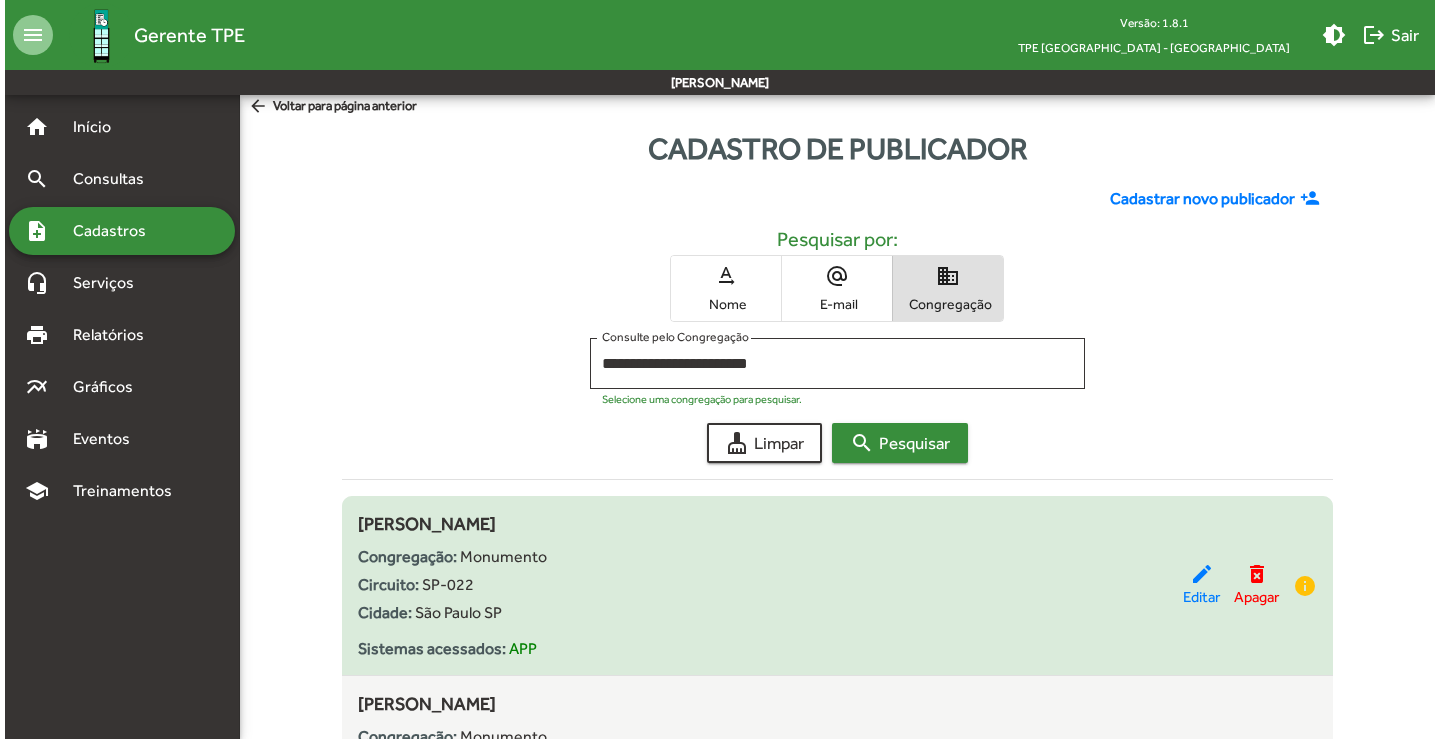 scroll, scrollTop: 0, scrollLeft: 0, axis: both 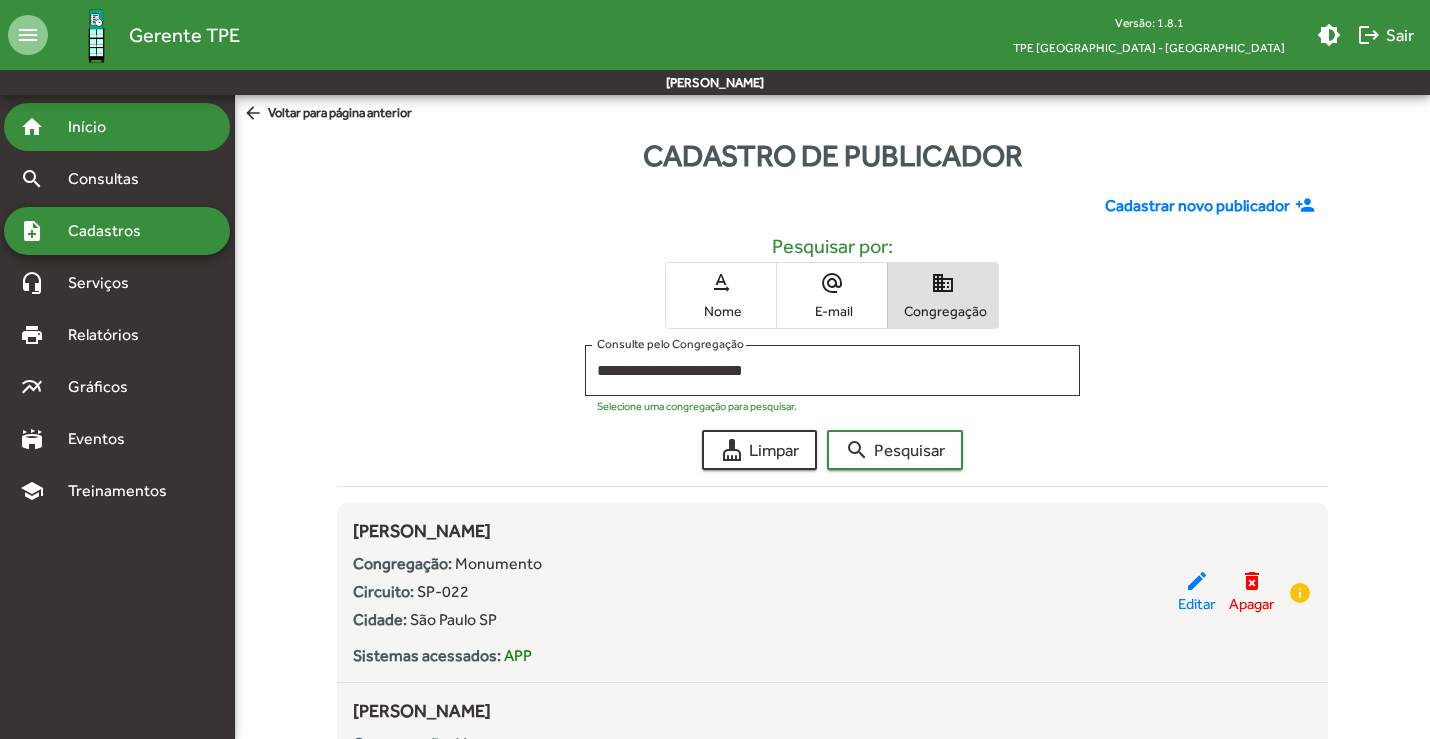 click on "Início" at bounding box center (95, 127) 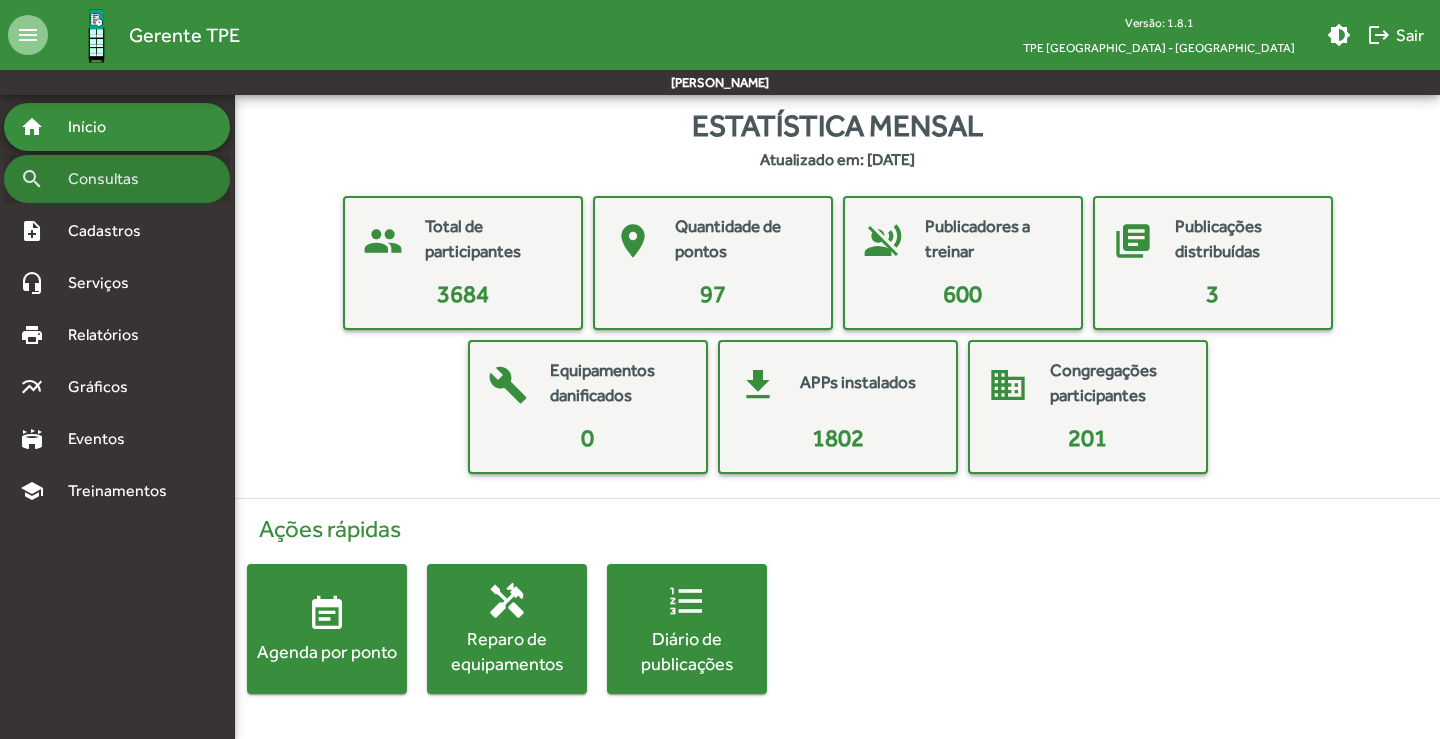 click on "Consultas" at bounding box center [110, 179] 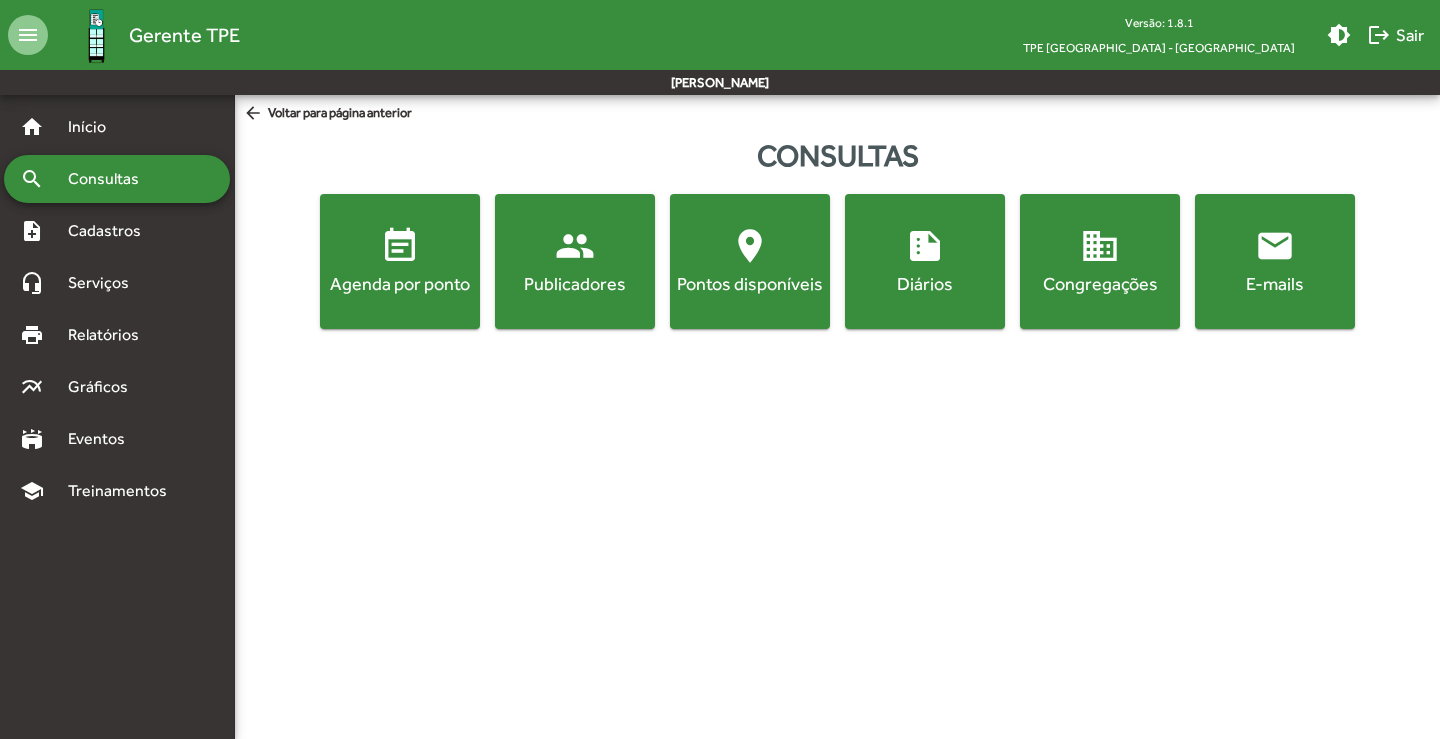 click on "Publicadores" 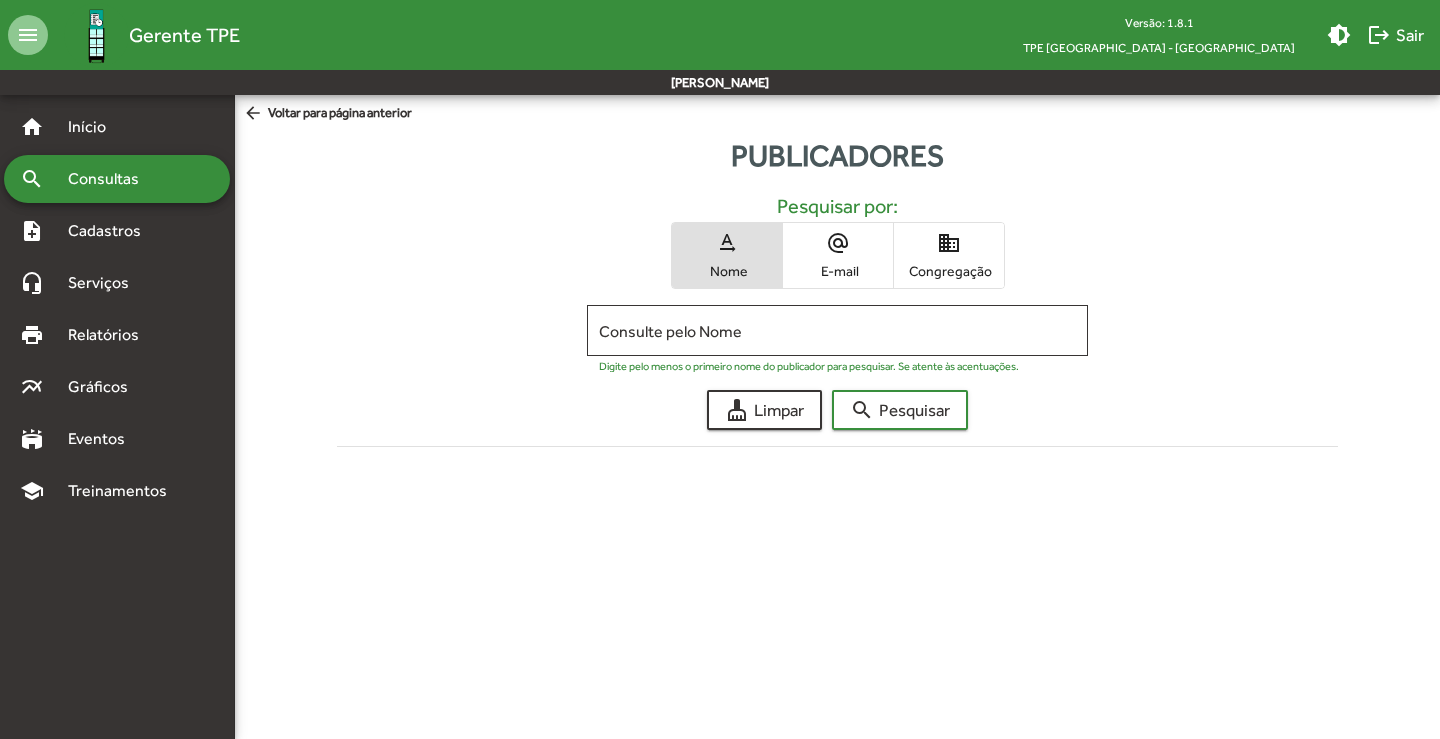 click on "E-mail" at bounding box center [838, 271] 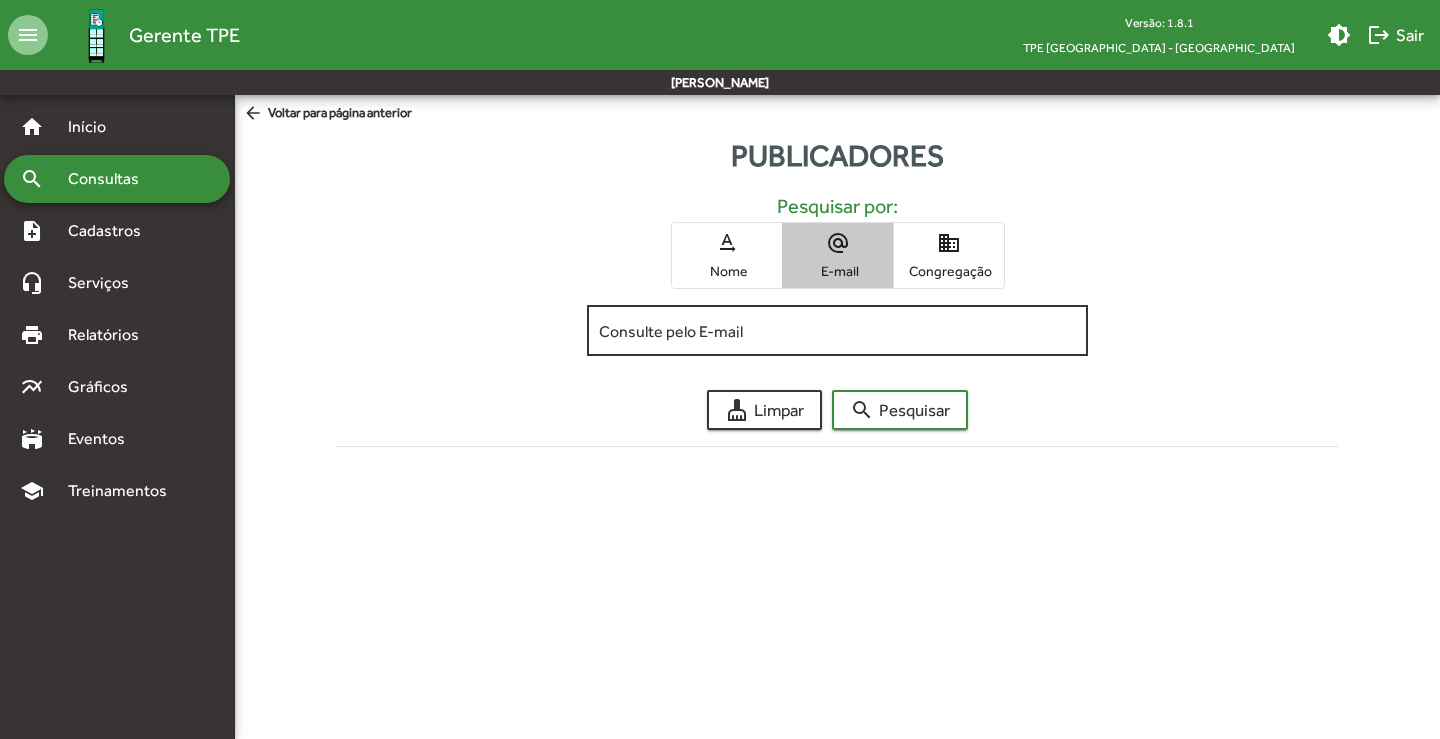 click on "Consulte pelo E-mail" 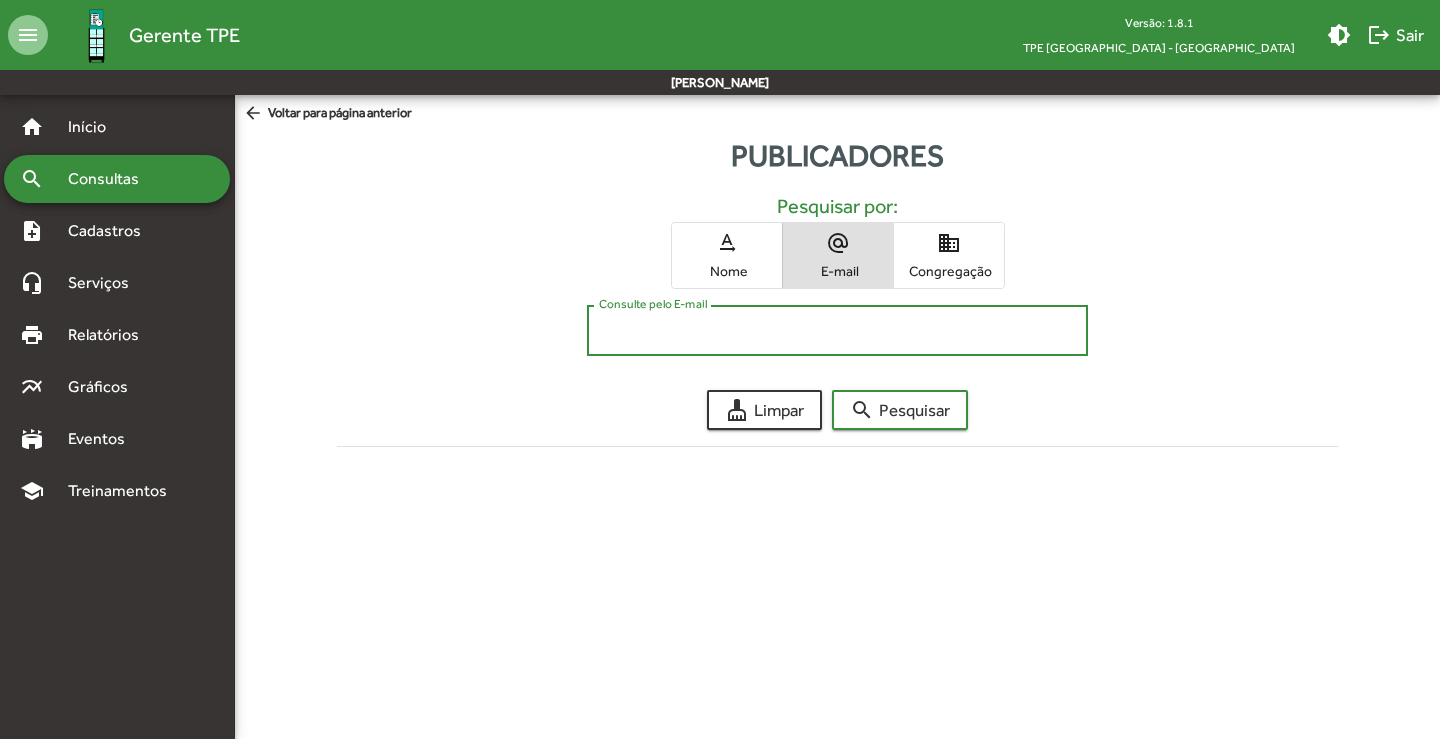 paste on "**********" 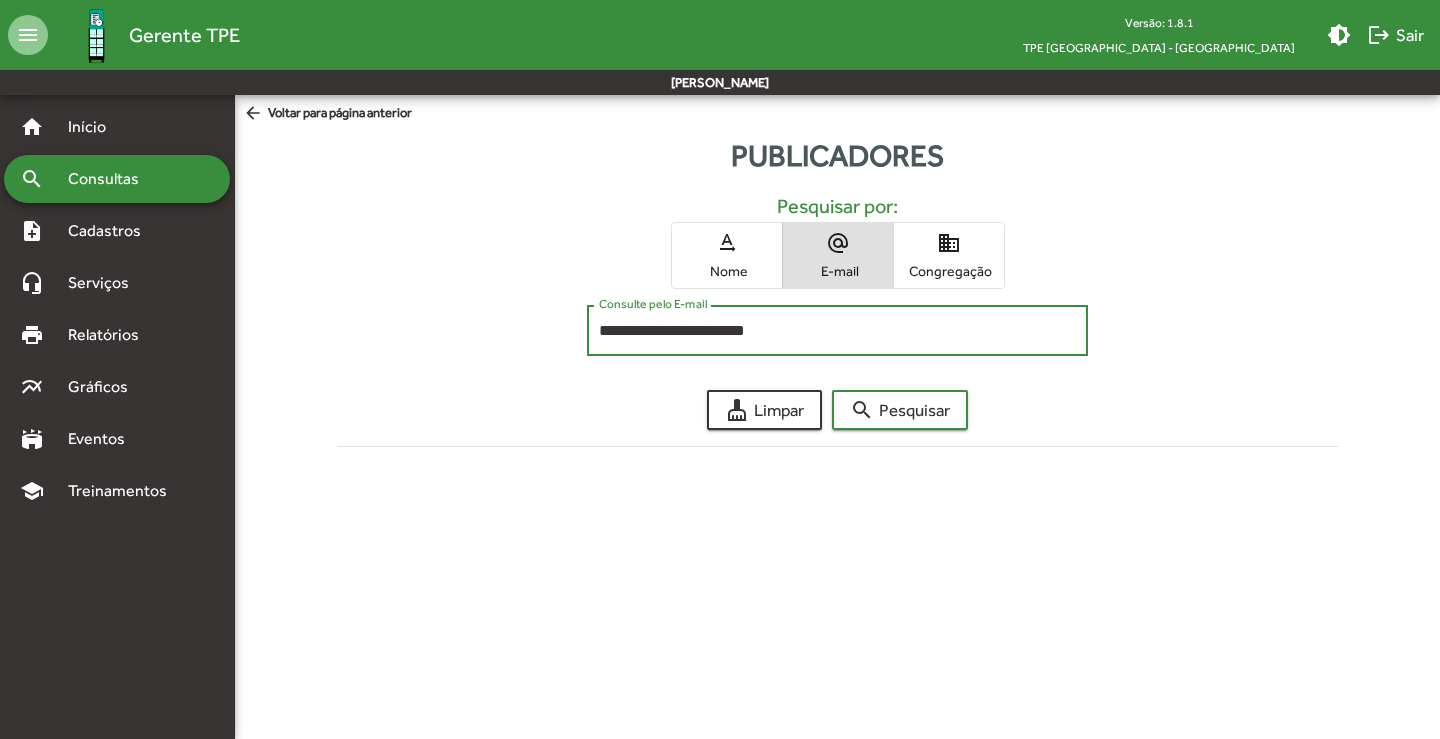 type on "**********" 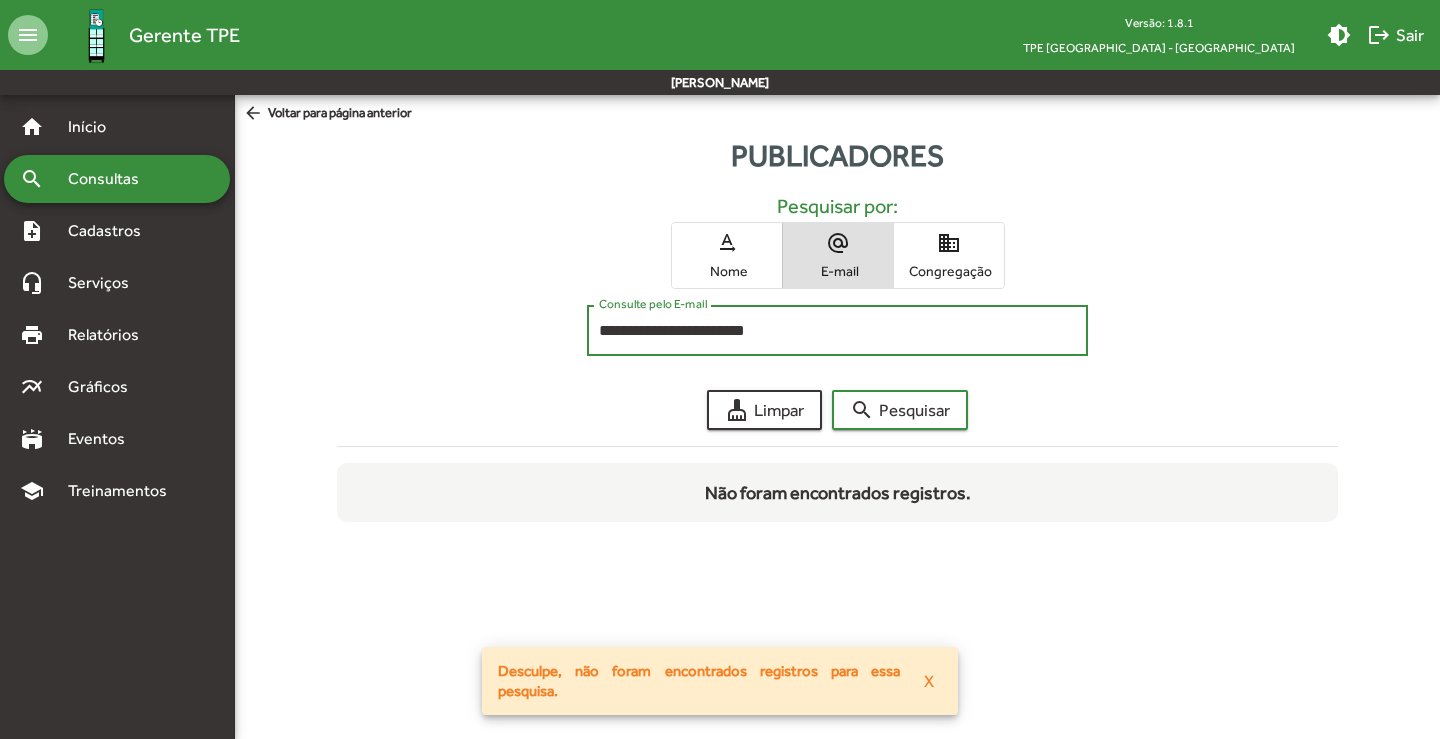 click on "X" at bounding box center [929, 681] 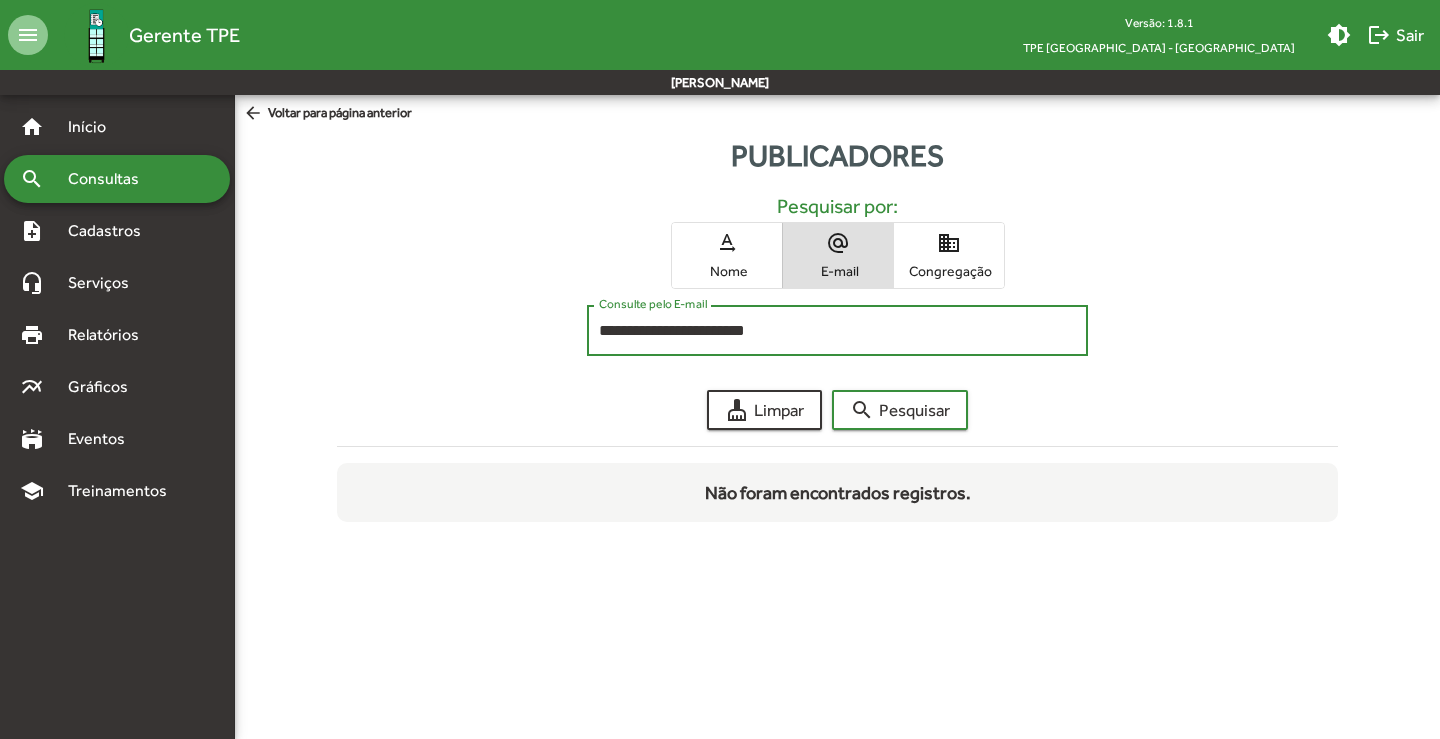 click on "**********" at bounding box center [837, 331] 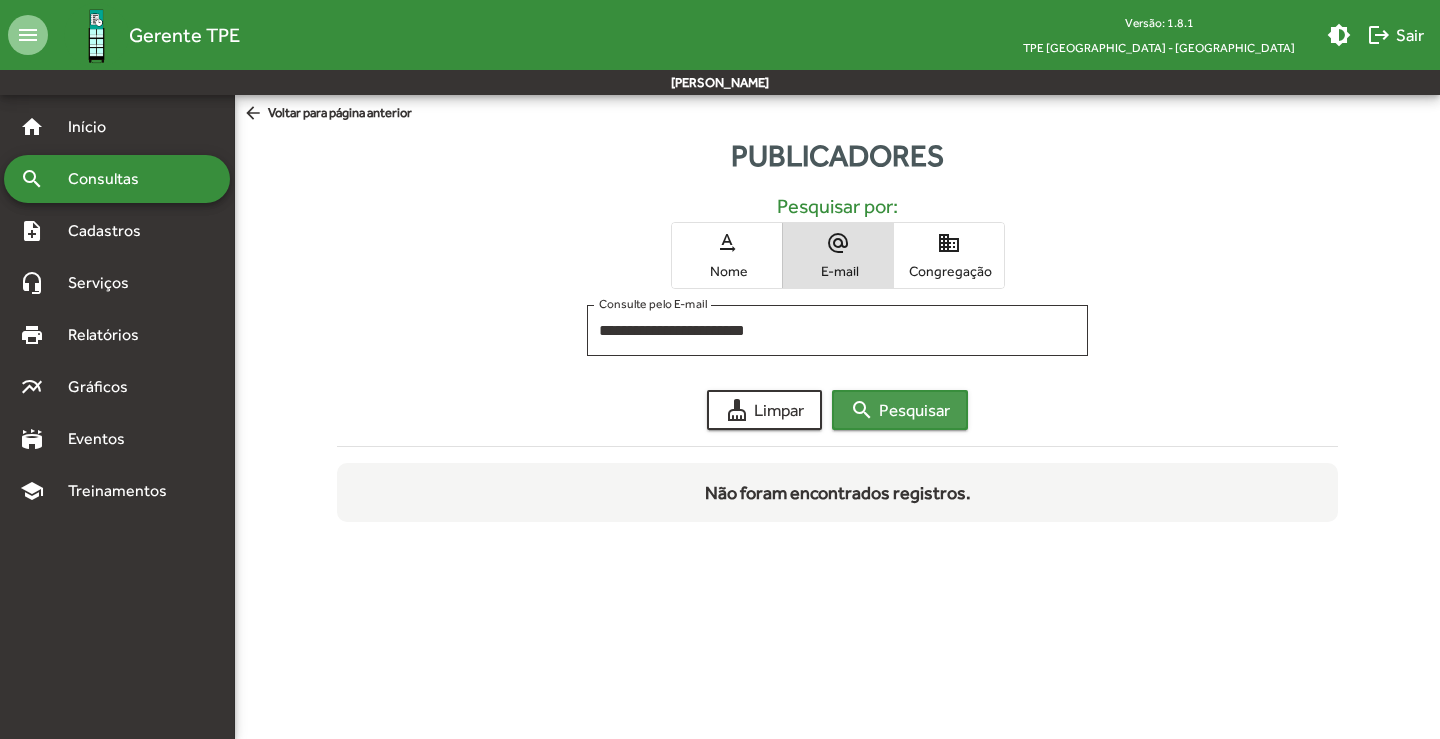 click on "search  Pesquisar" 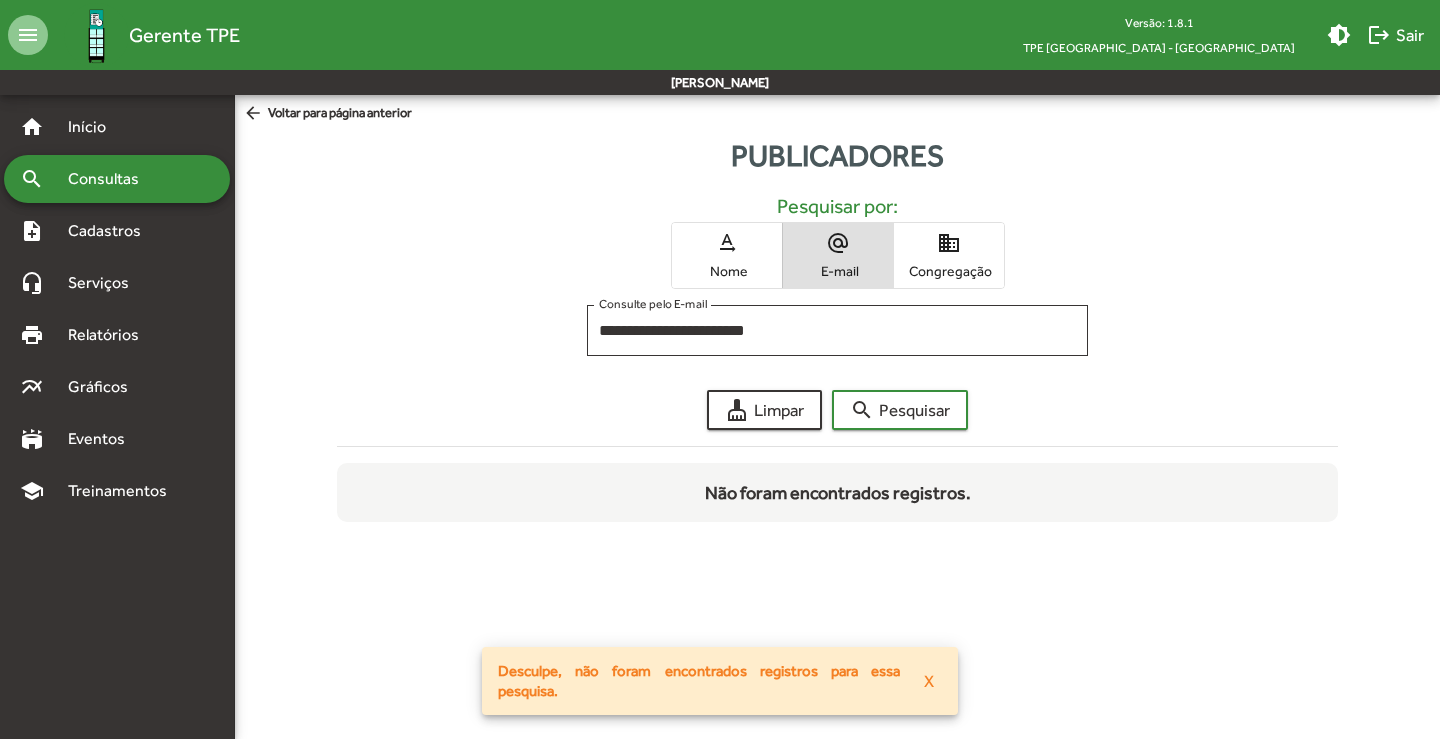 click on "X" at bounding box center (929, 681) 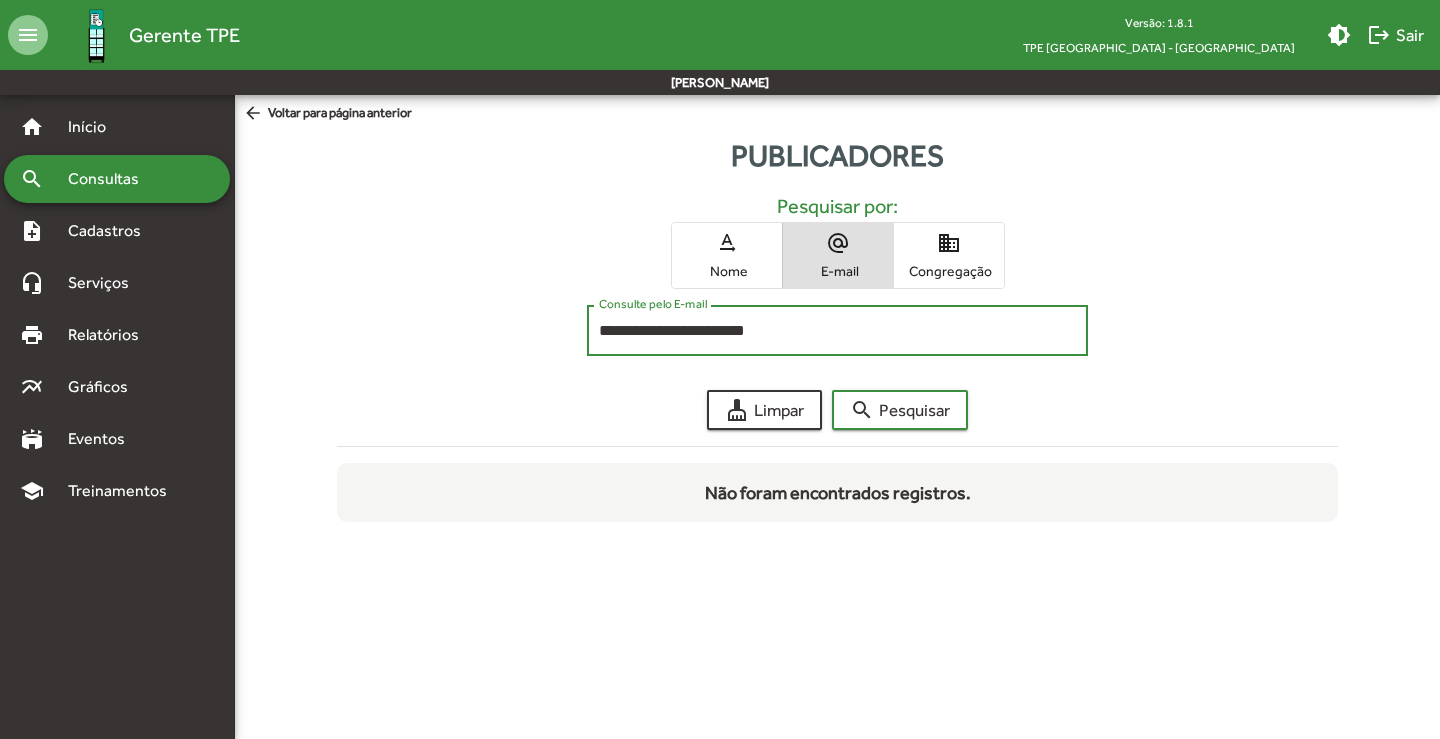 drag, startPoint x: 823, startPoint y: 331, endPoint x: 529, endPoint y: 336, distance: 294.0425 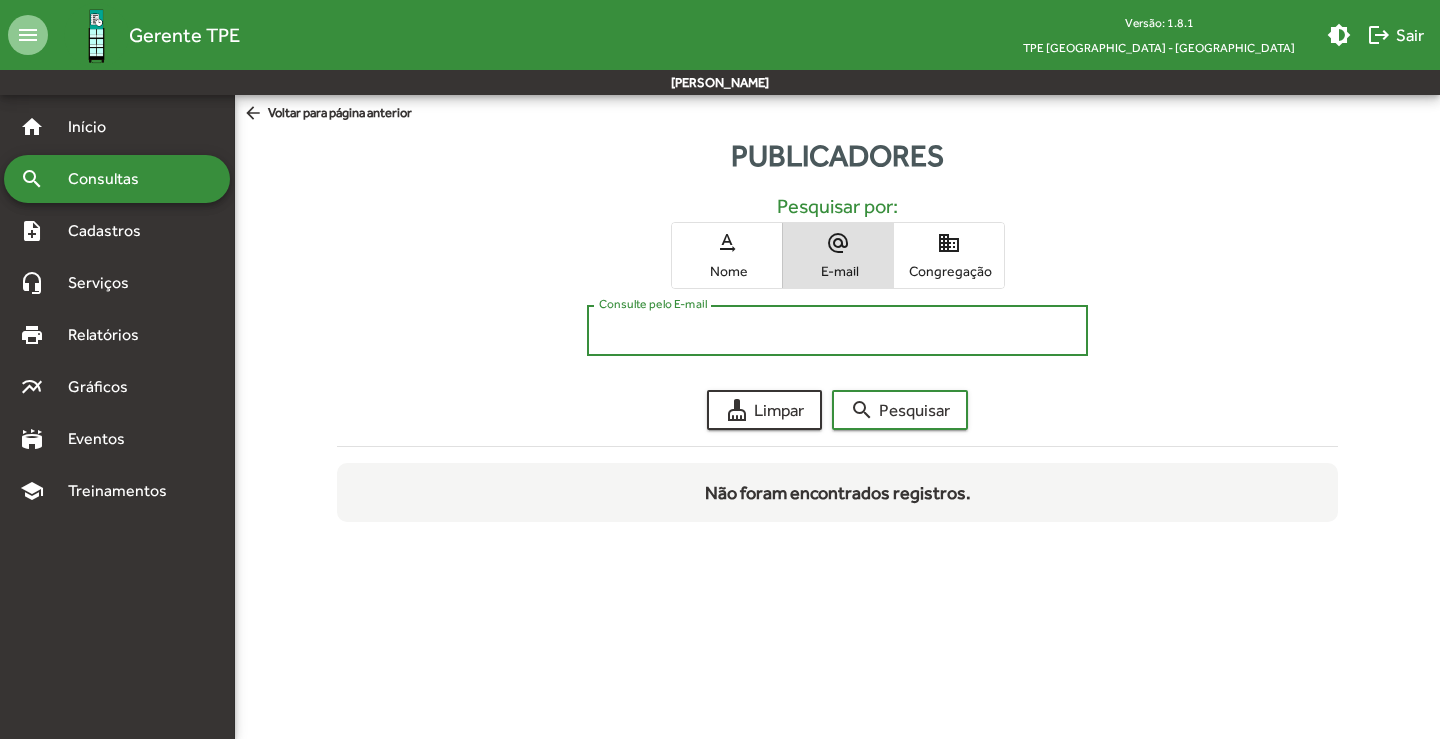 type 